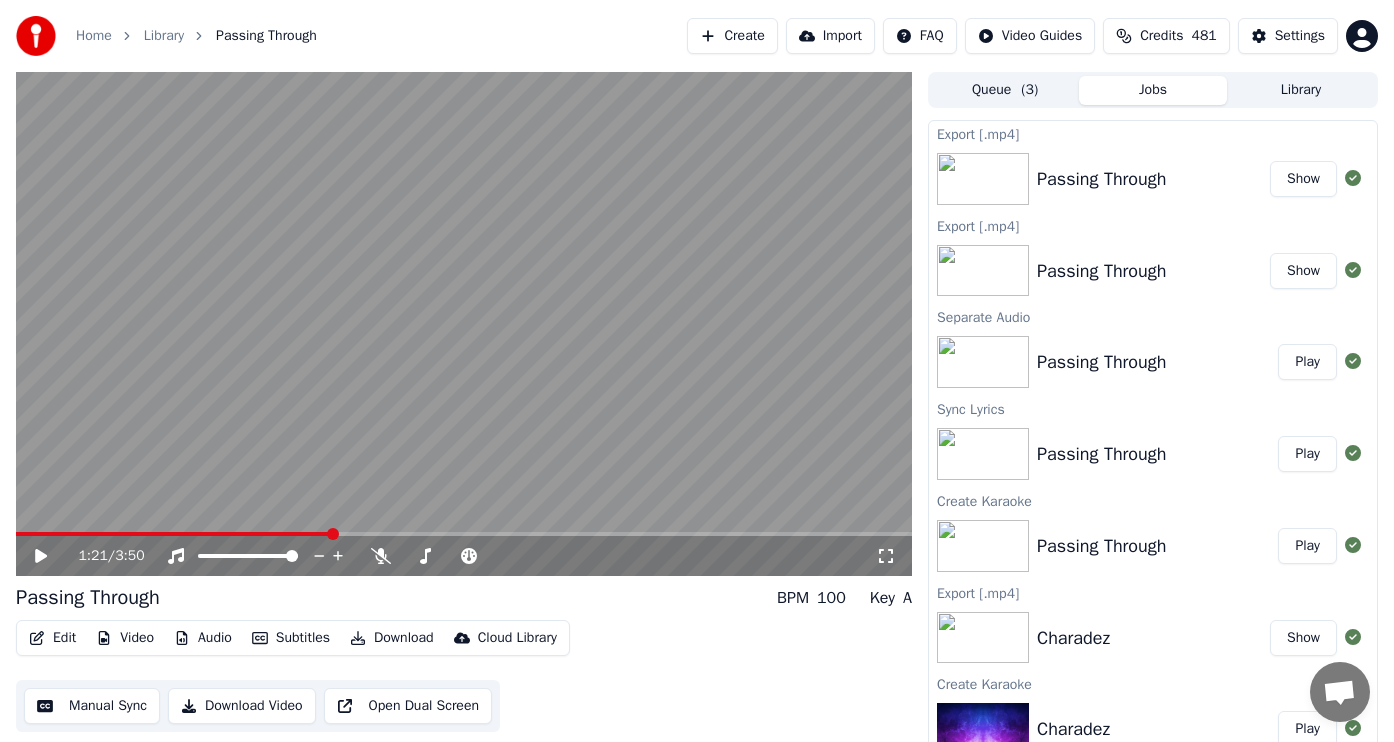scroll, scrollTop: 0, scrollLeft: 0, axis: both 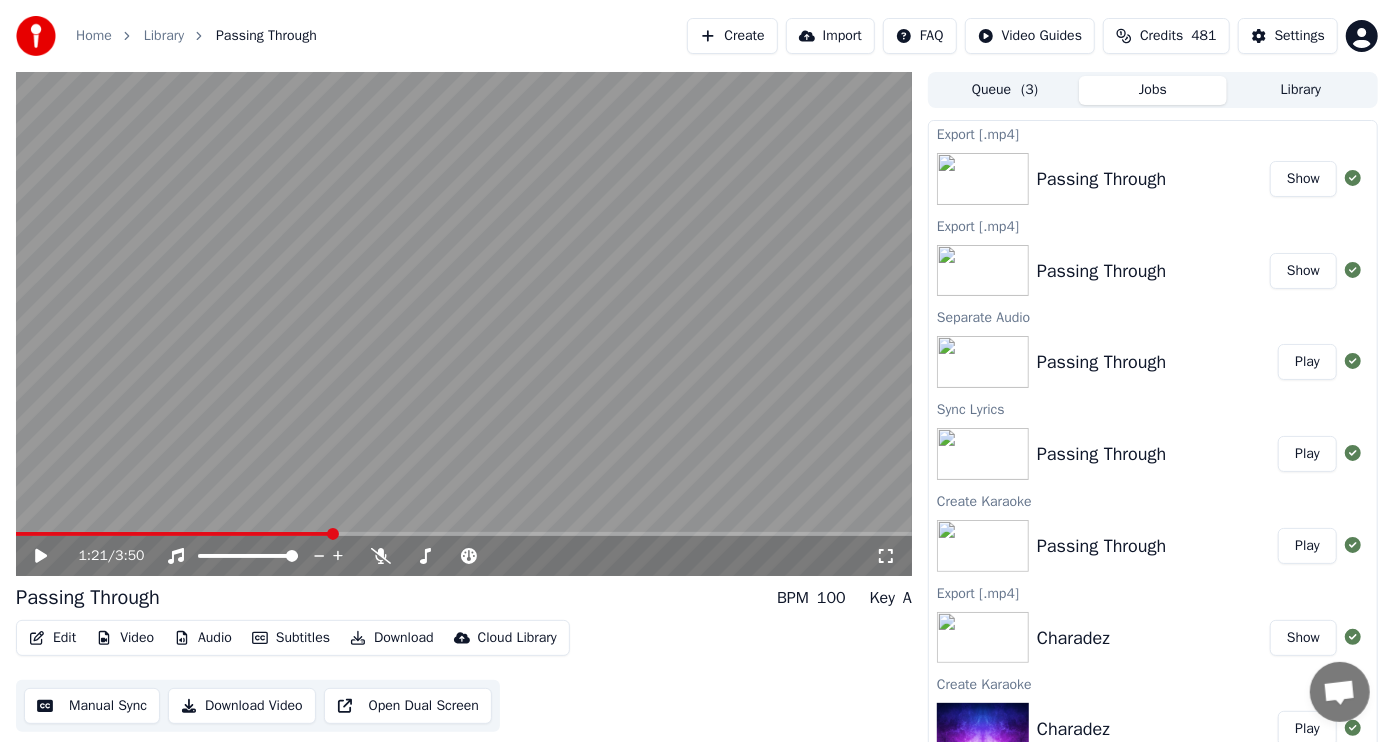 click 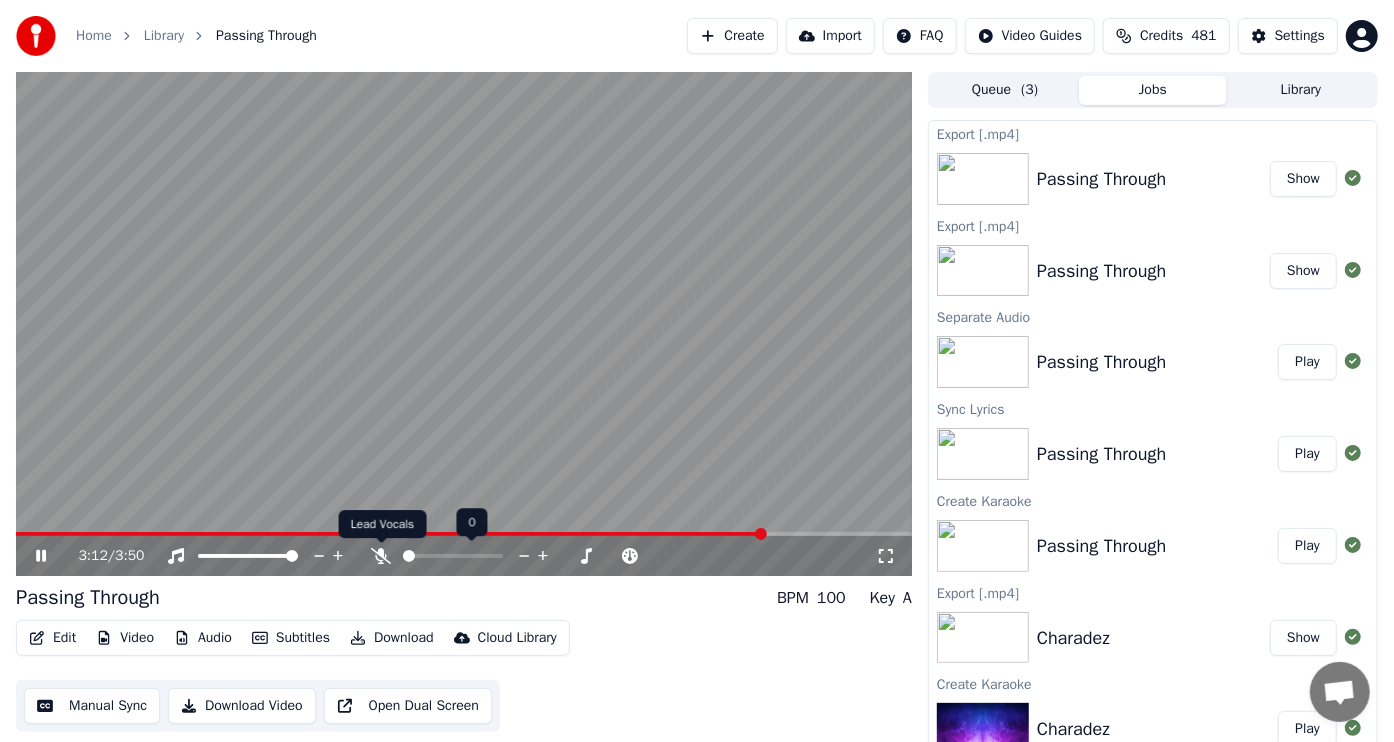 click 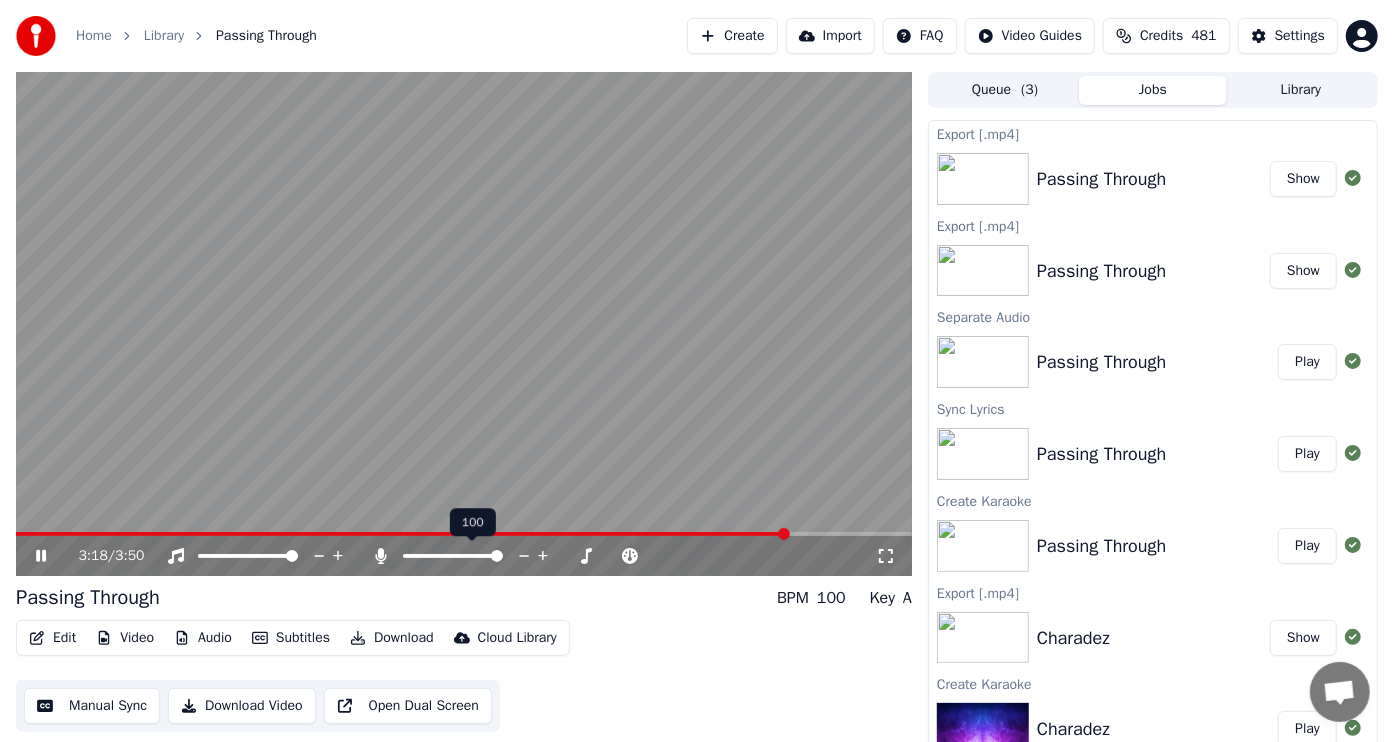 click 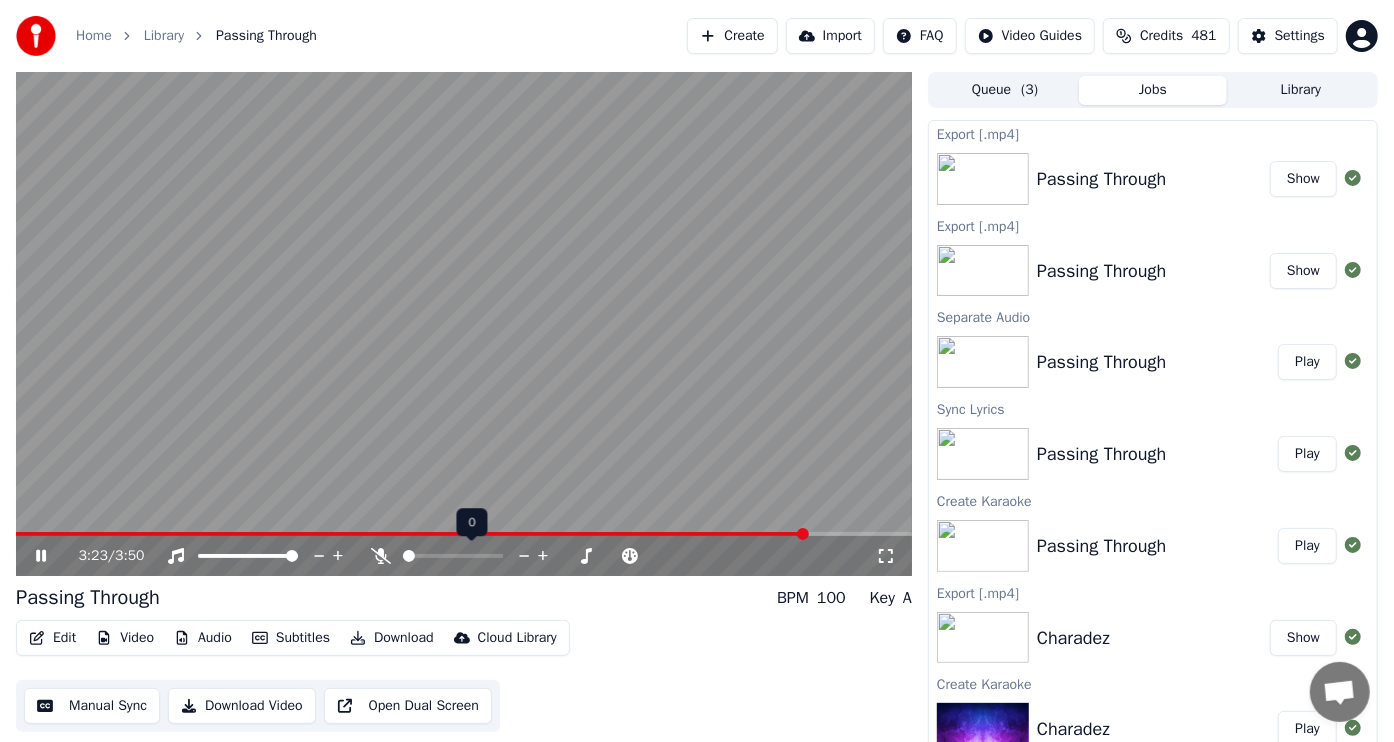click 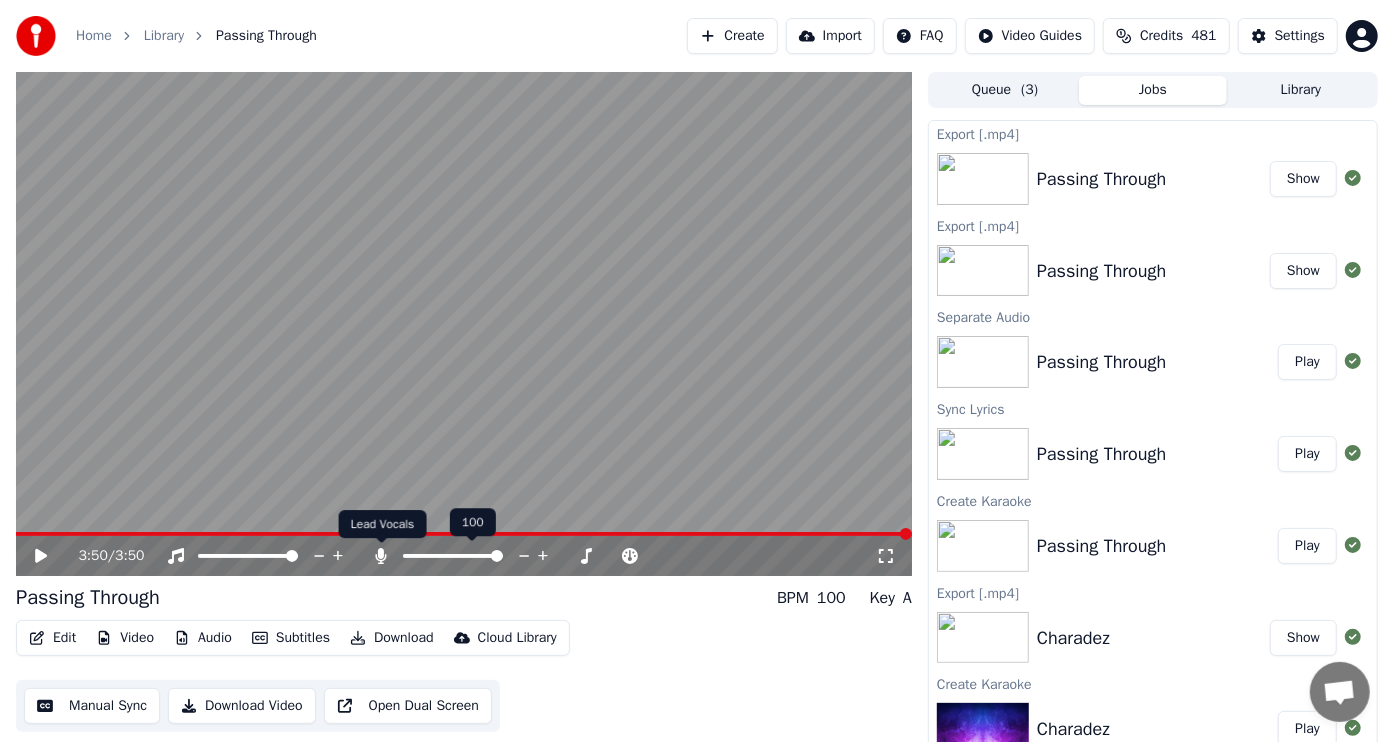 click 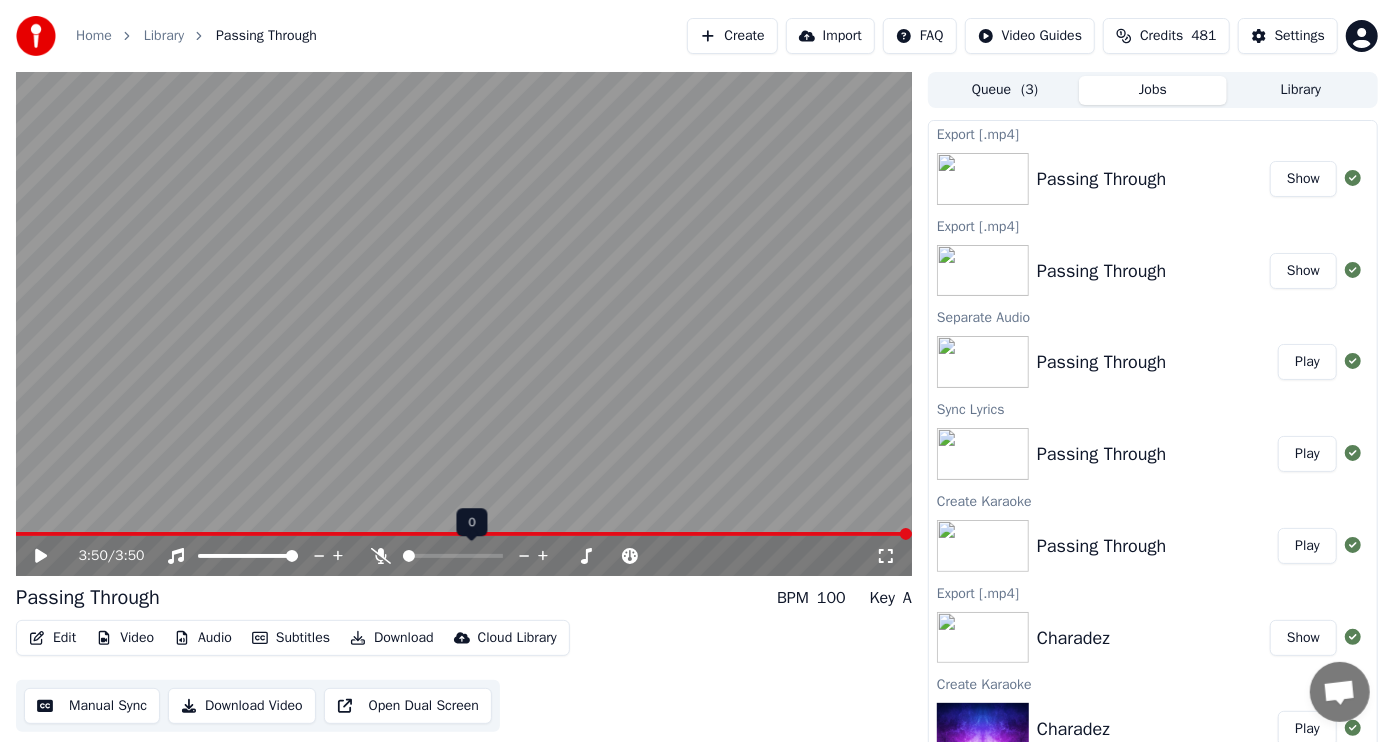 click 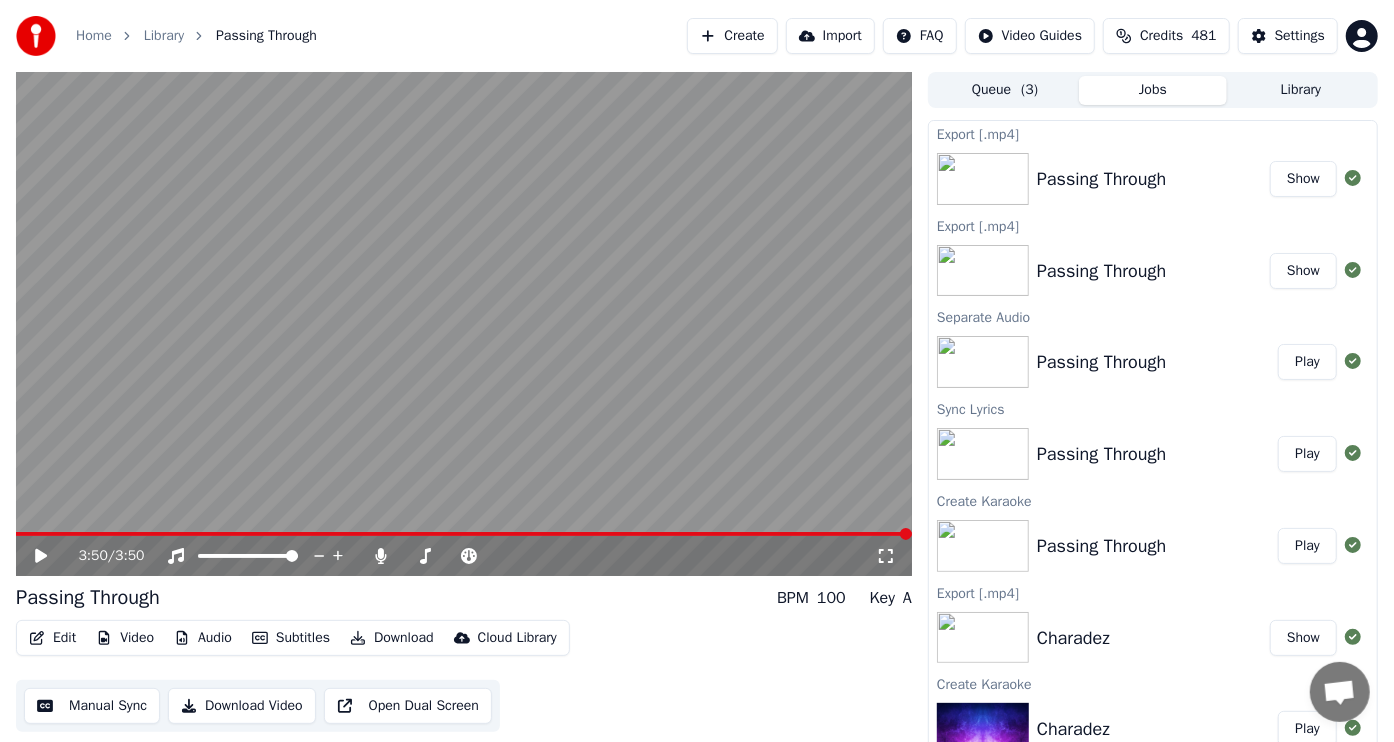 click 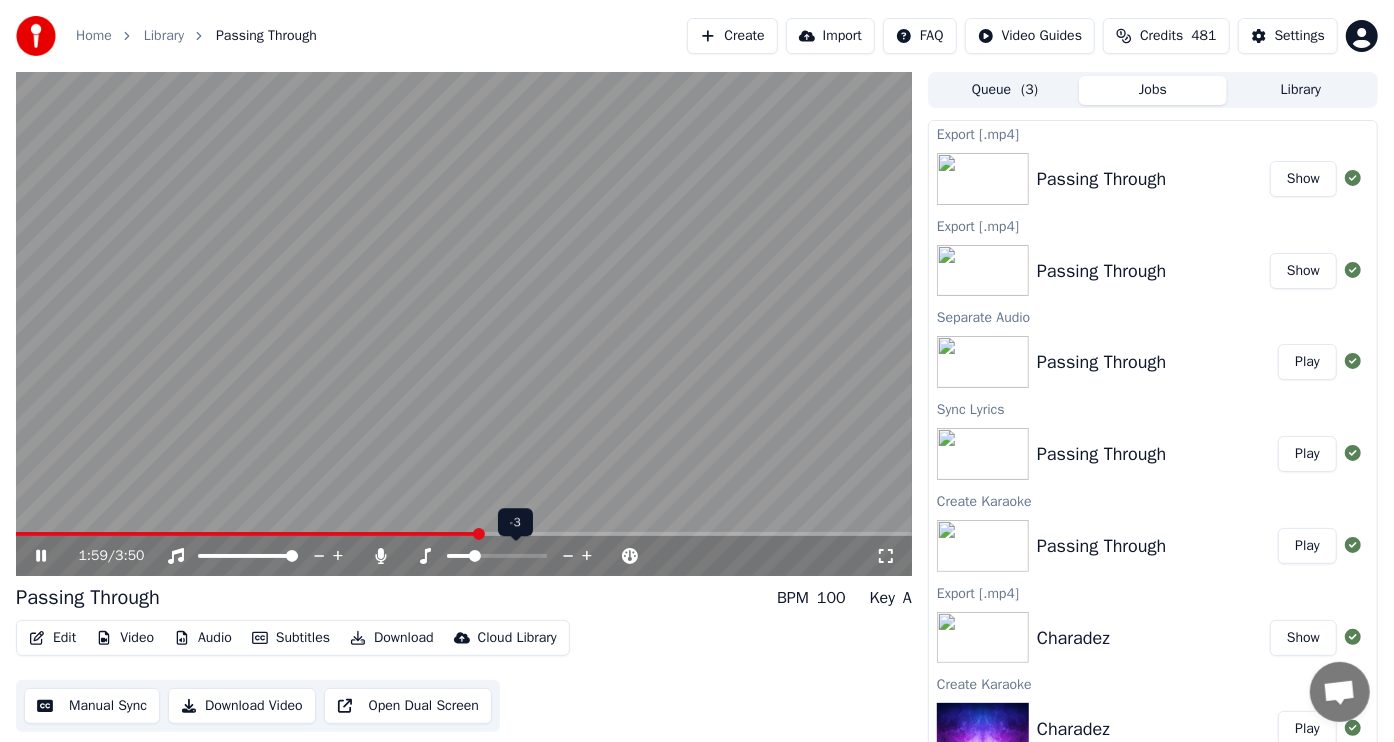 click 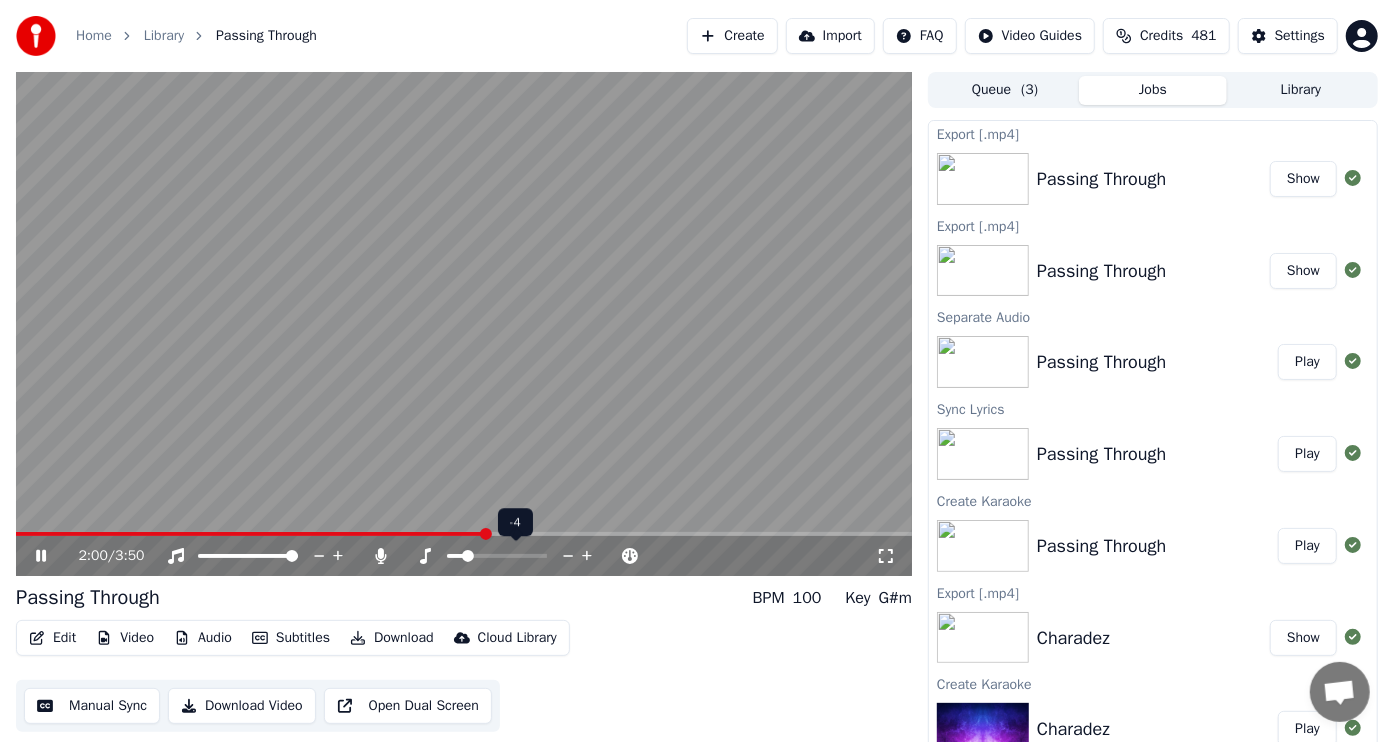 click 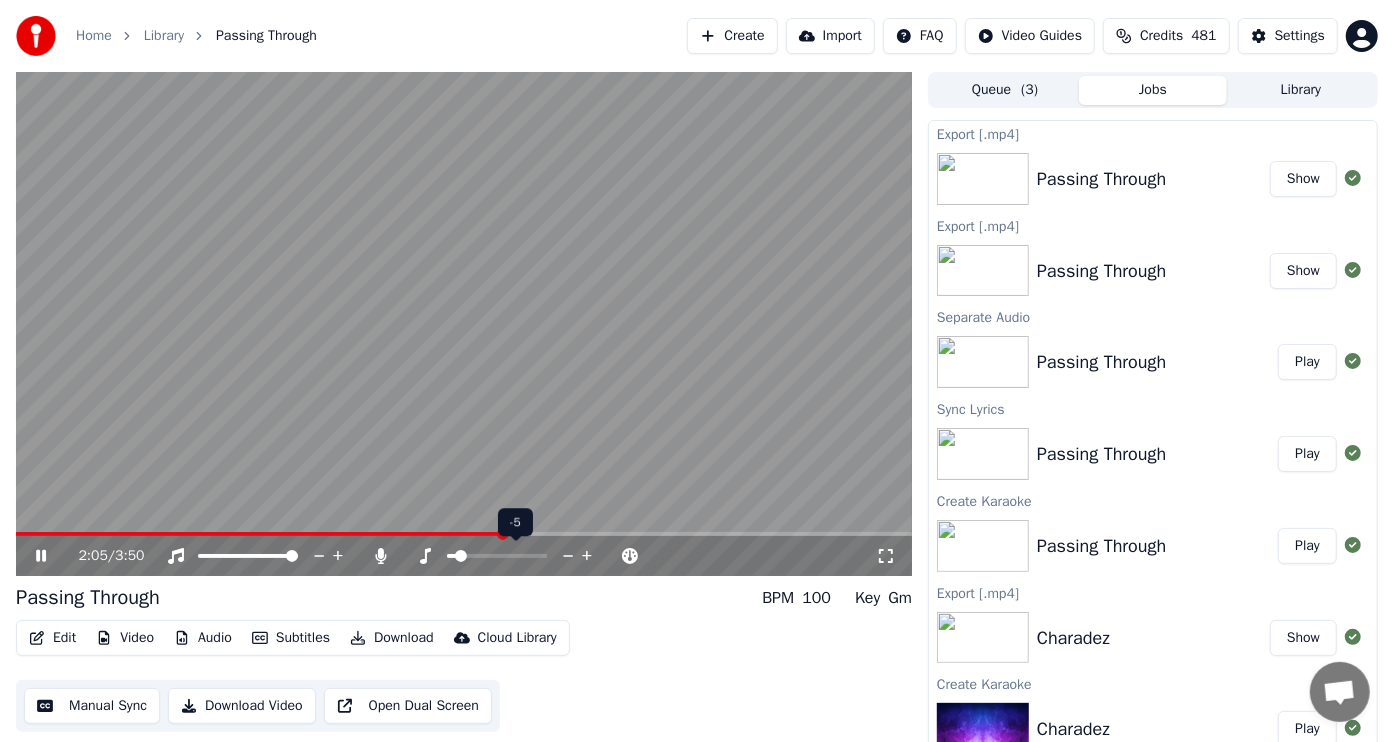 click 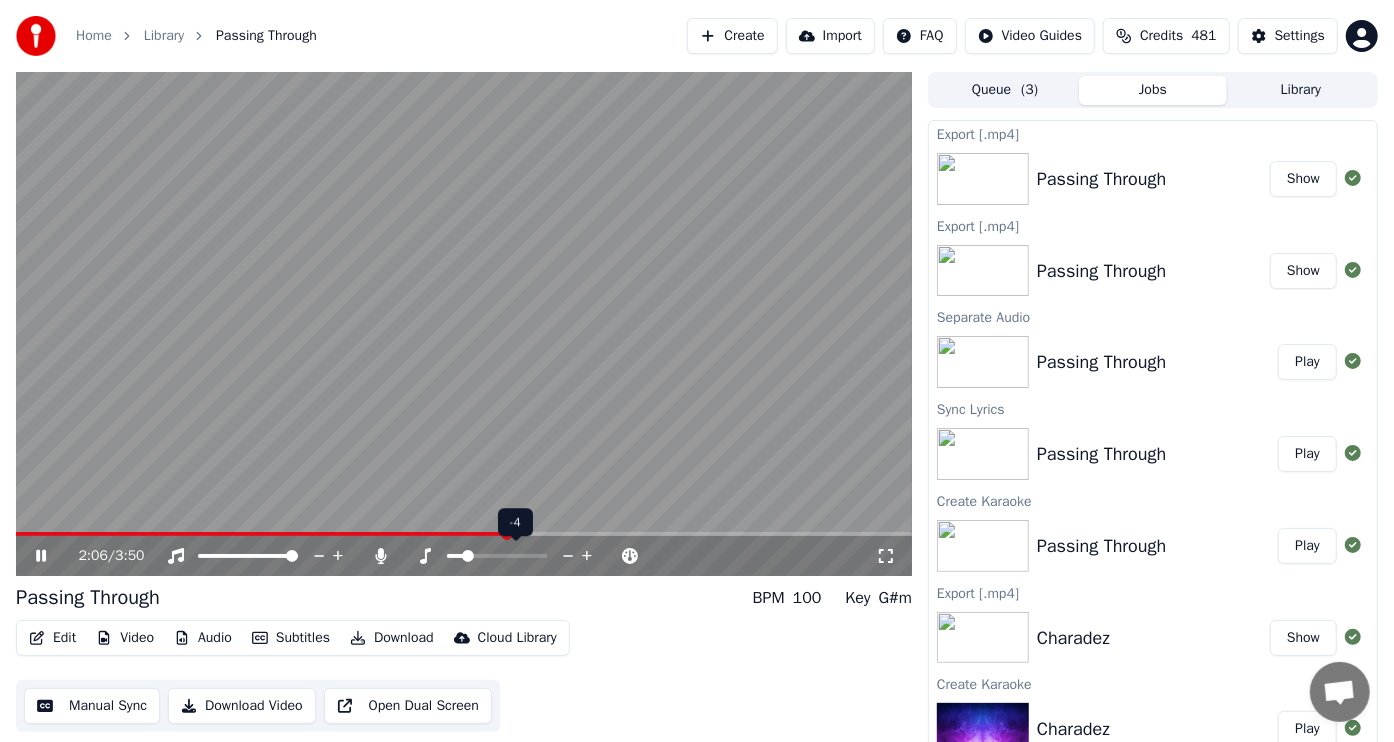 click 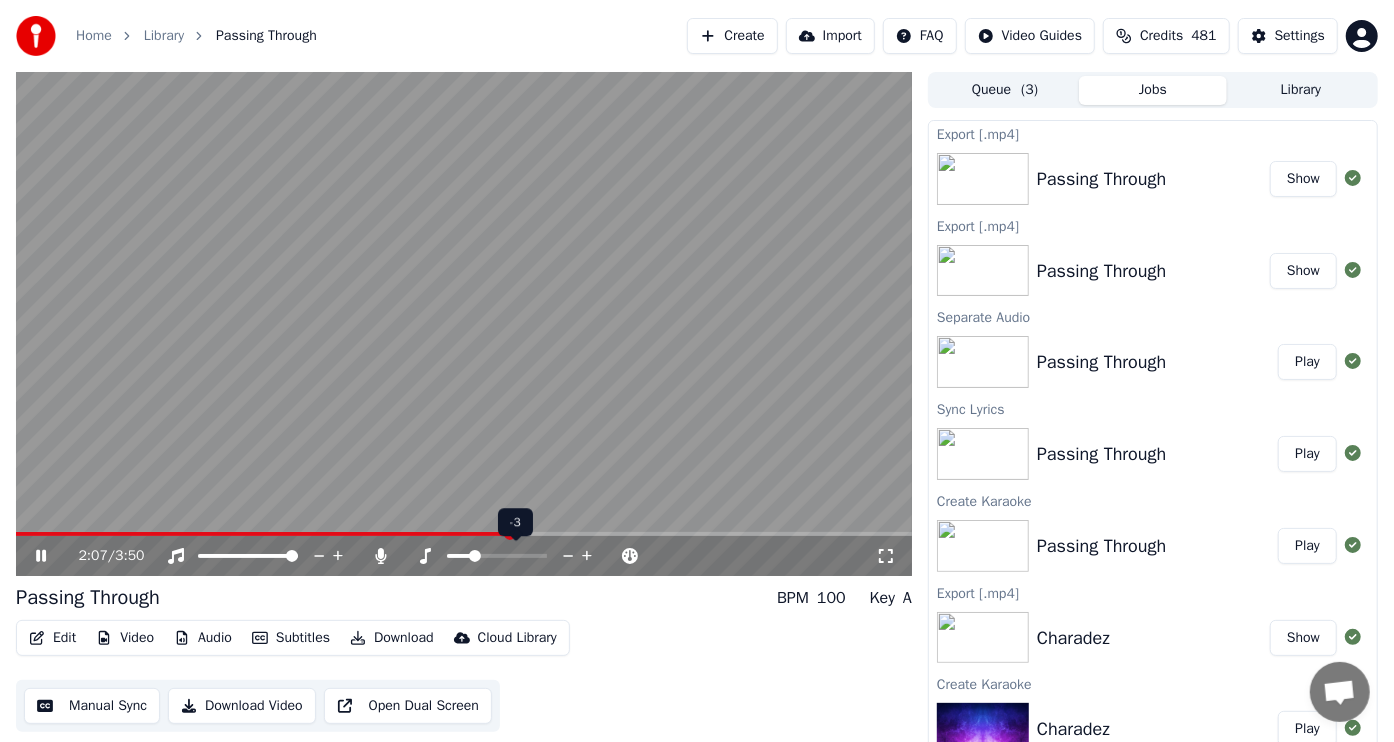click 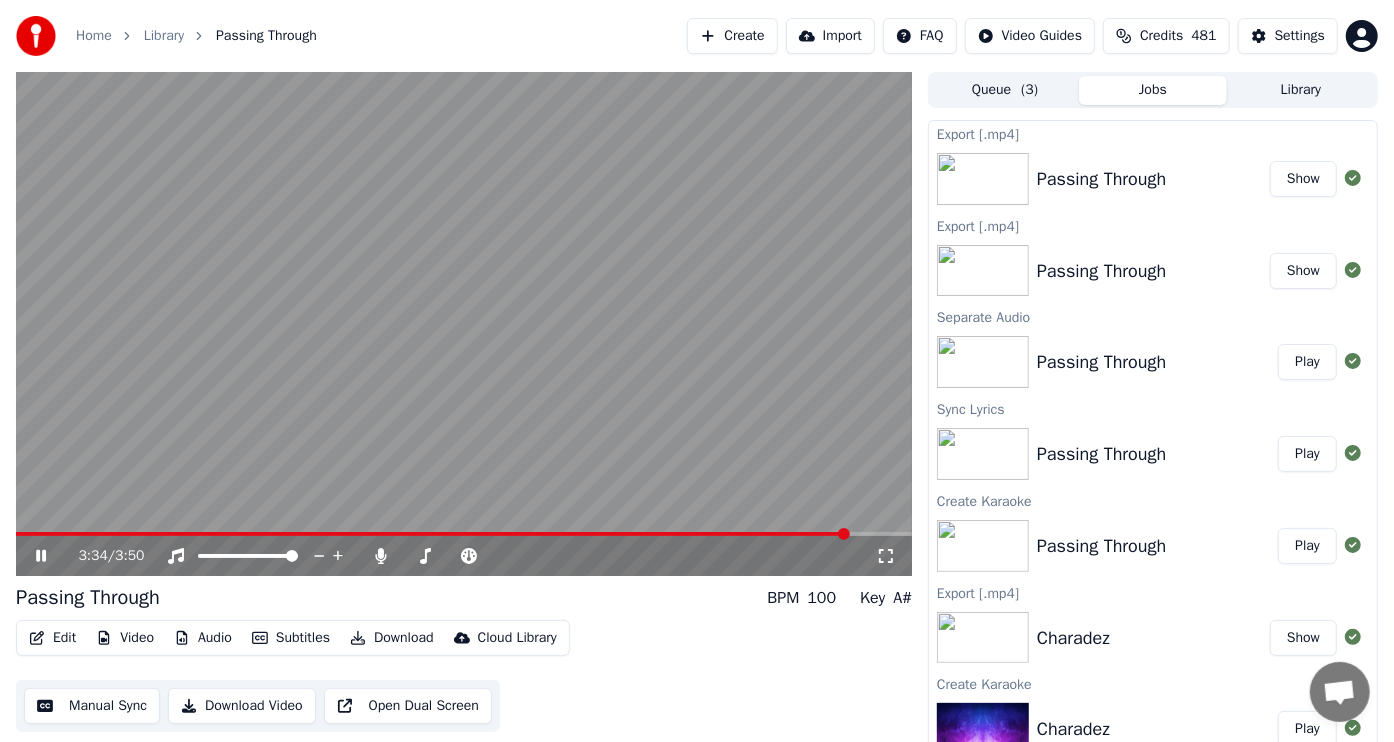 click 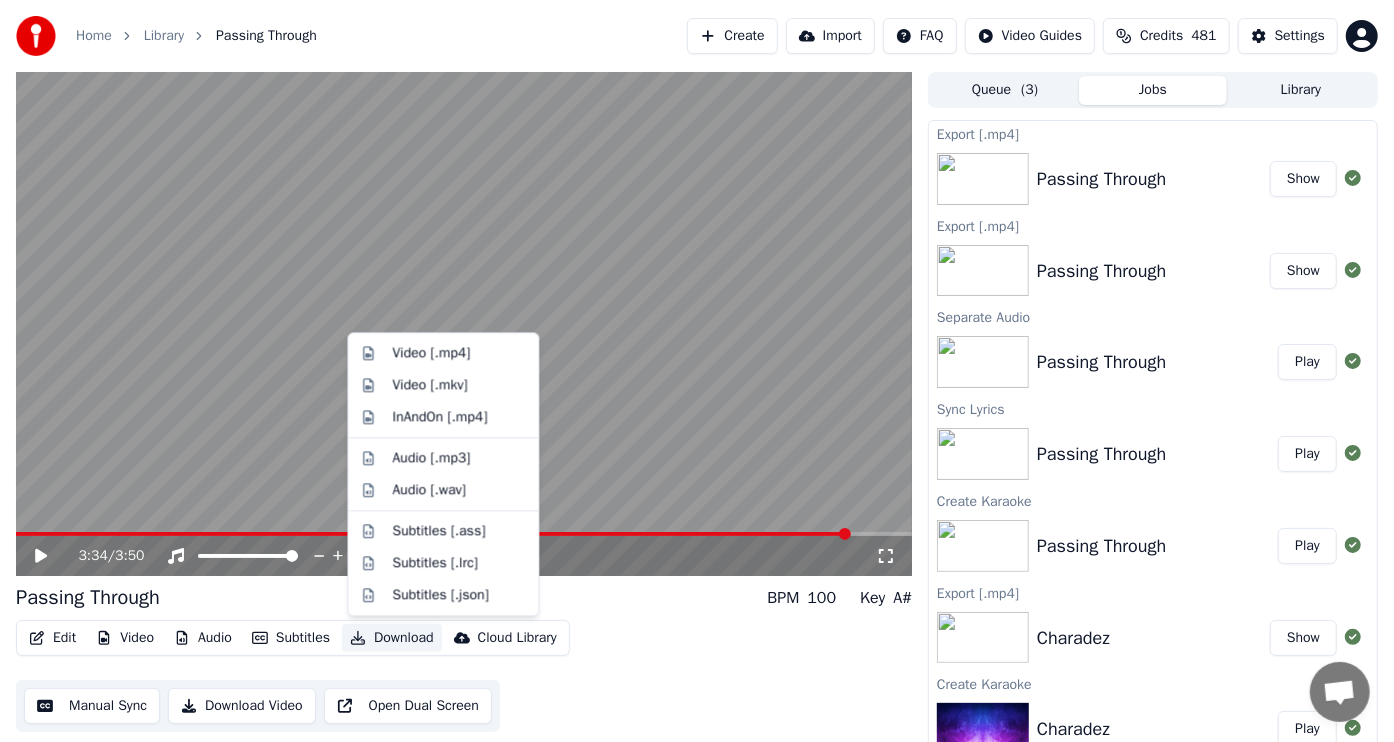 click on "Download" at bounding box center [392, 638] 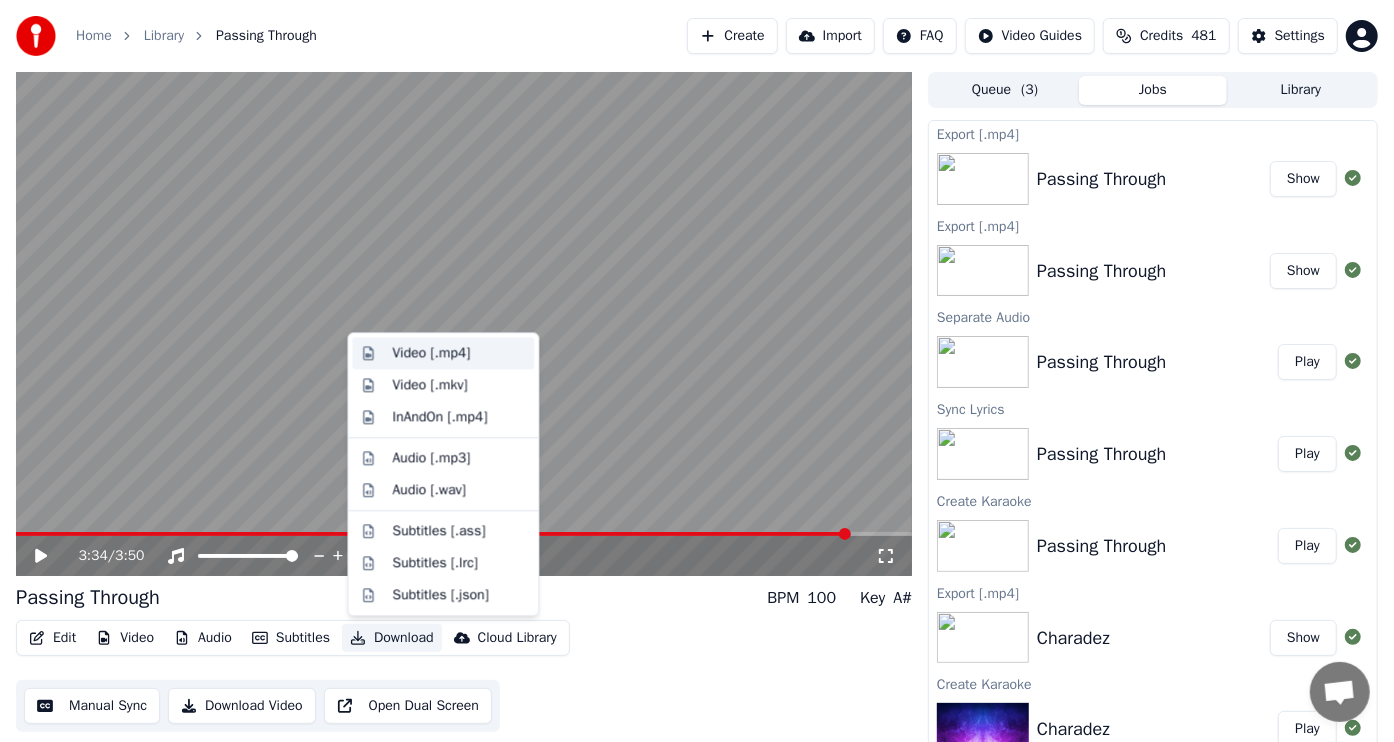click on "Video [.mp4]" at bounding box center (431, 353) 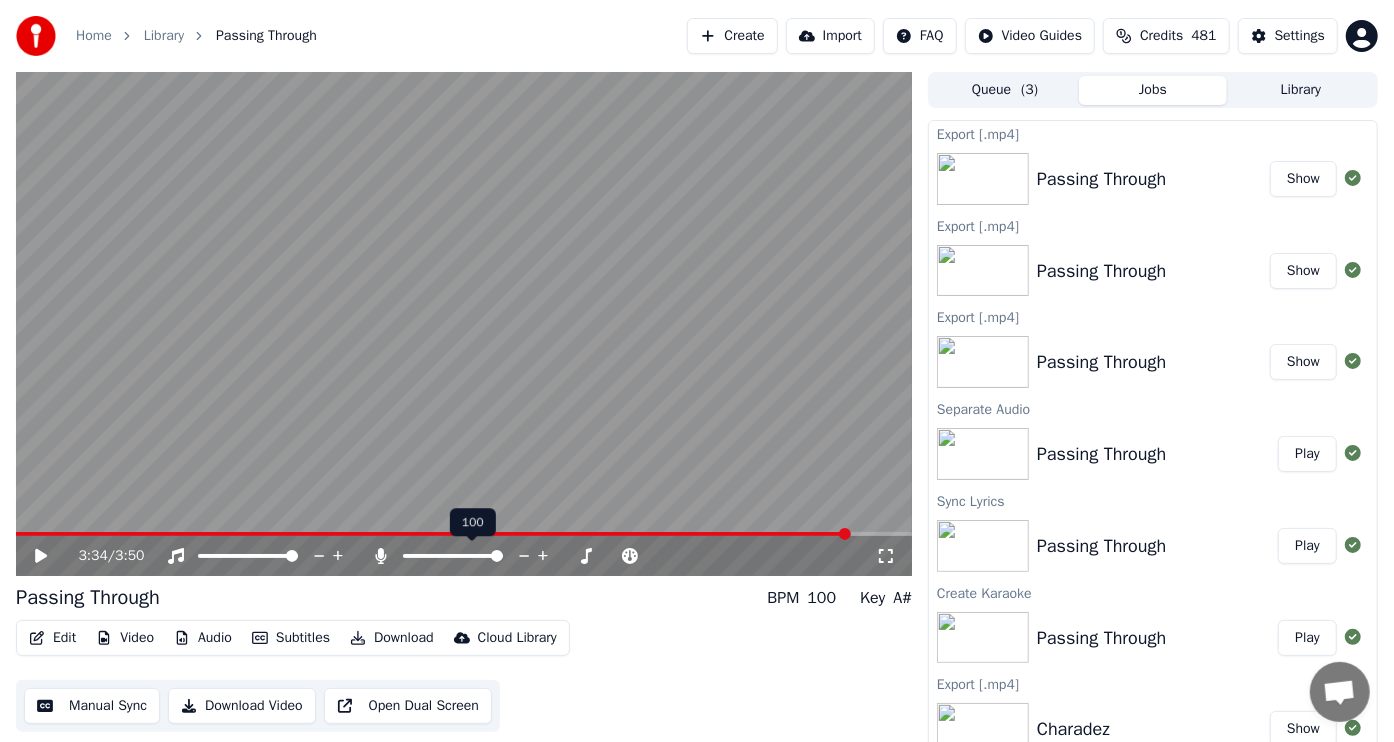 click at bounding box center [497, 556] 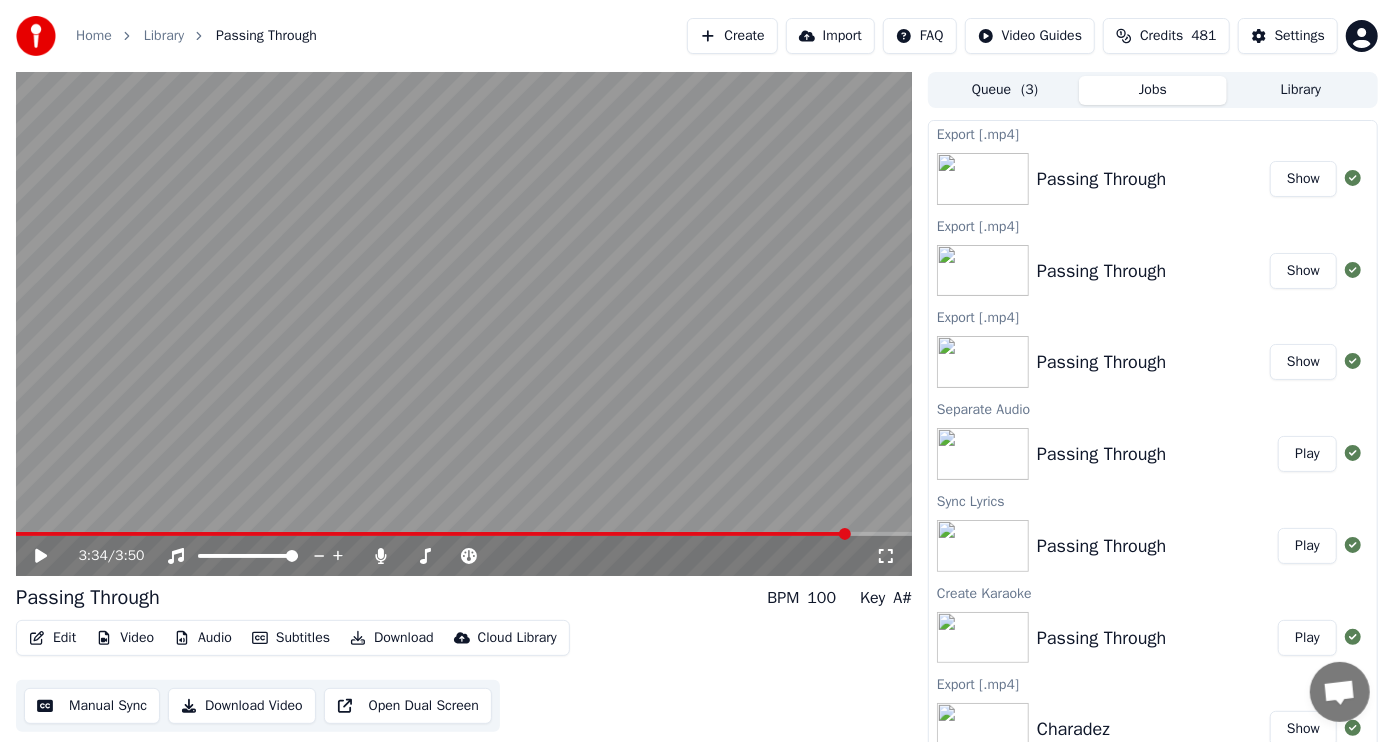 click 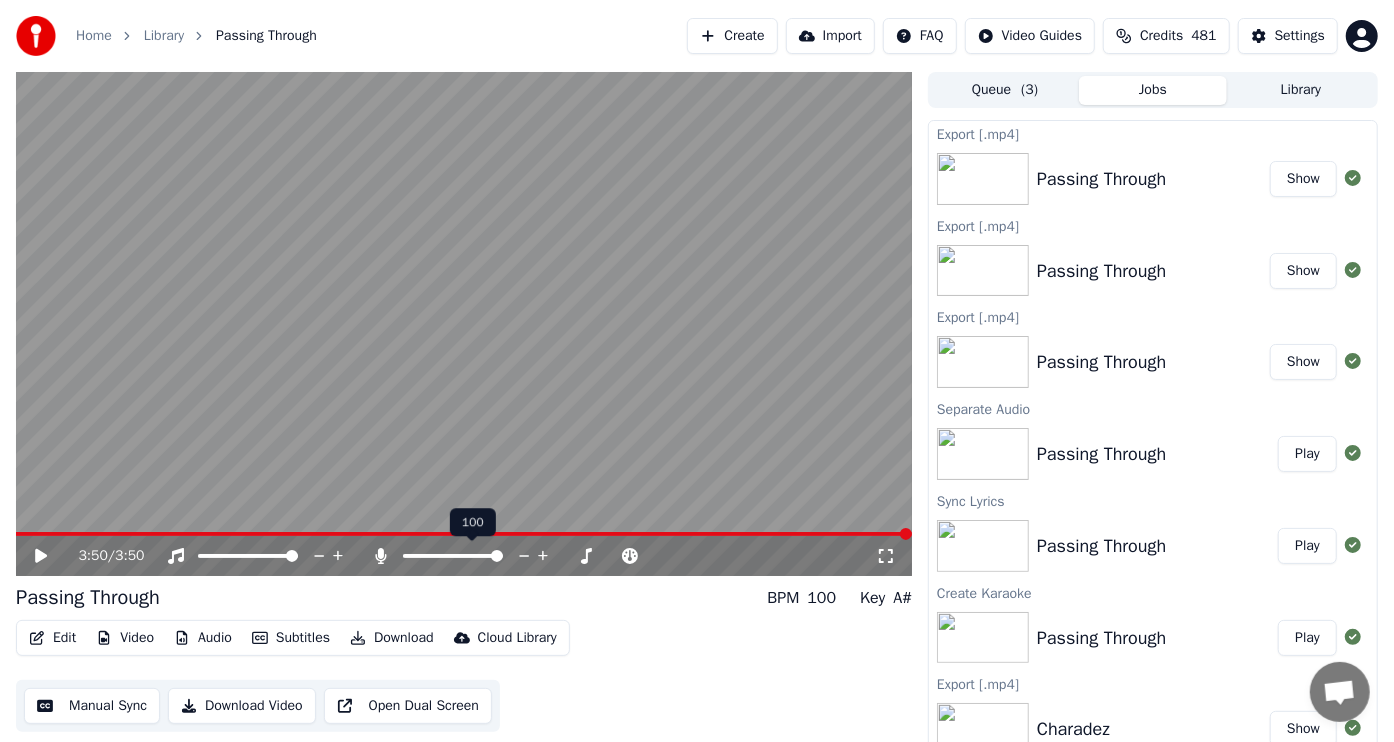 click 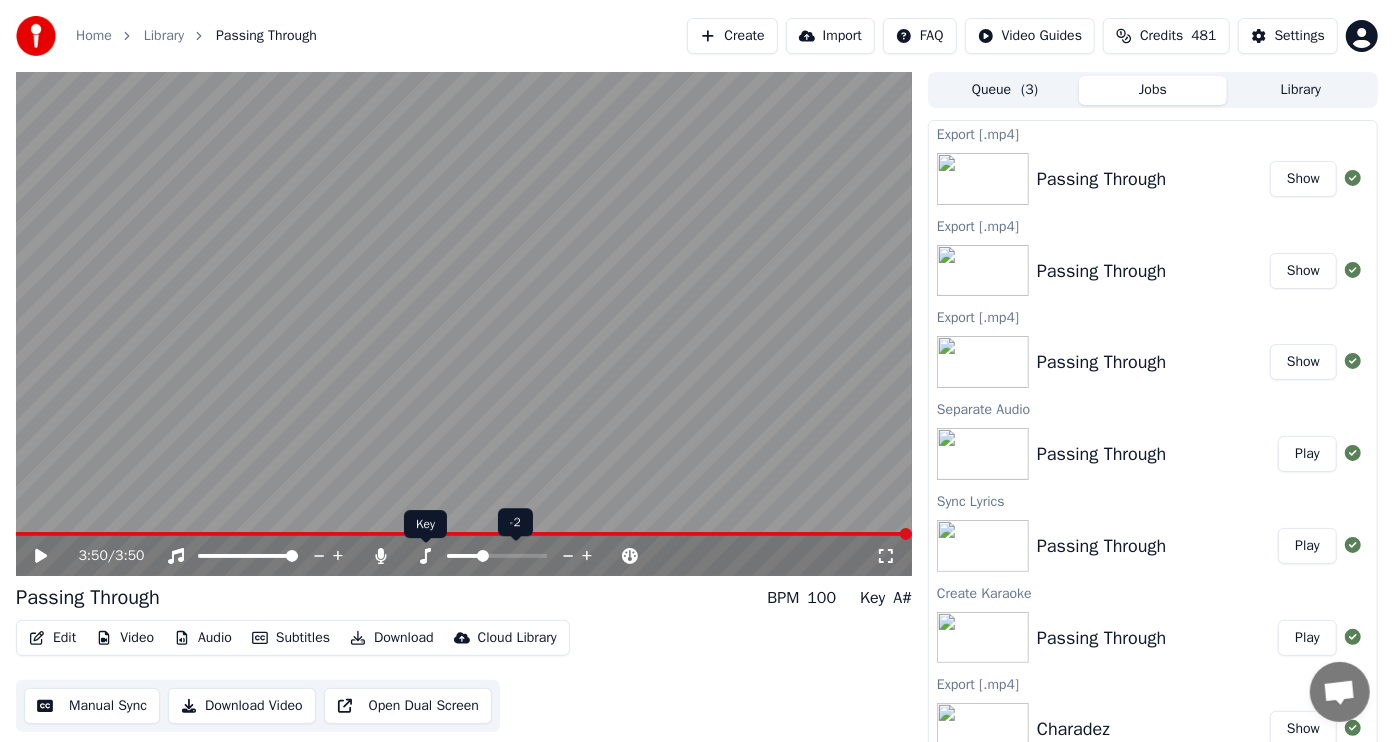 click 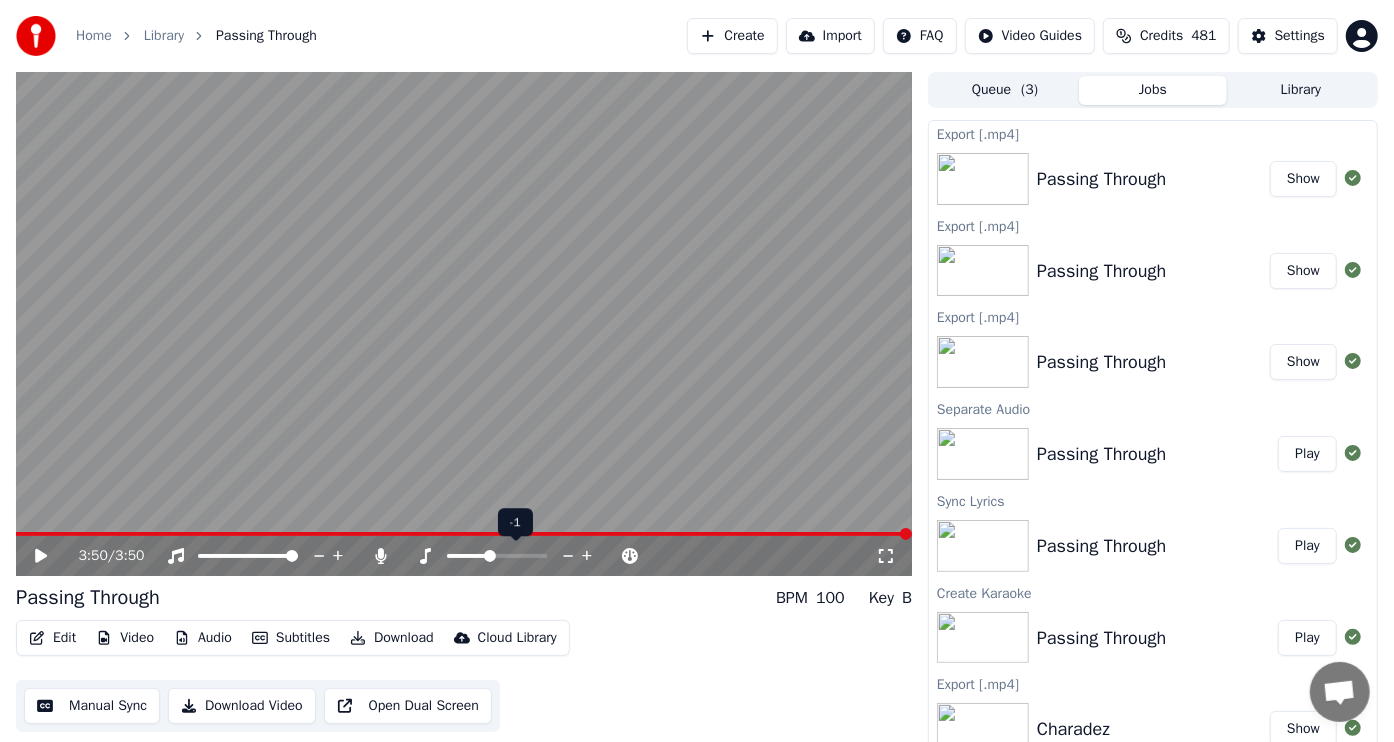 click at bounding box center (490, 556) 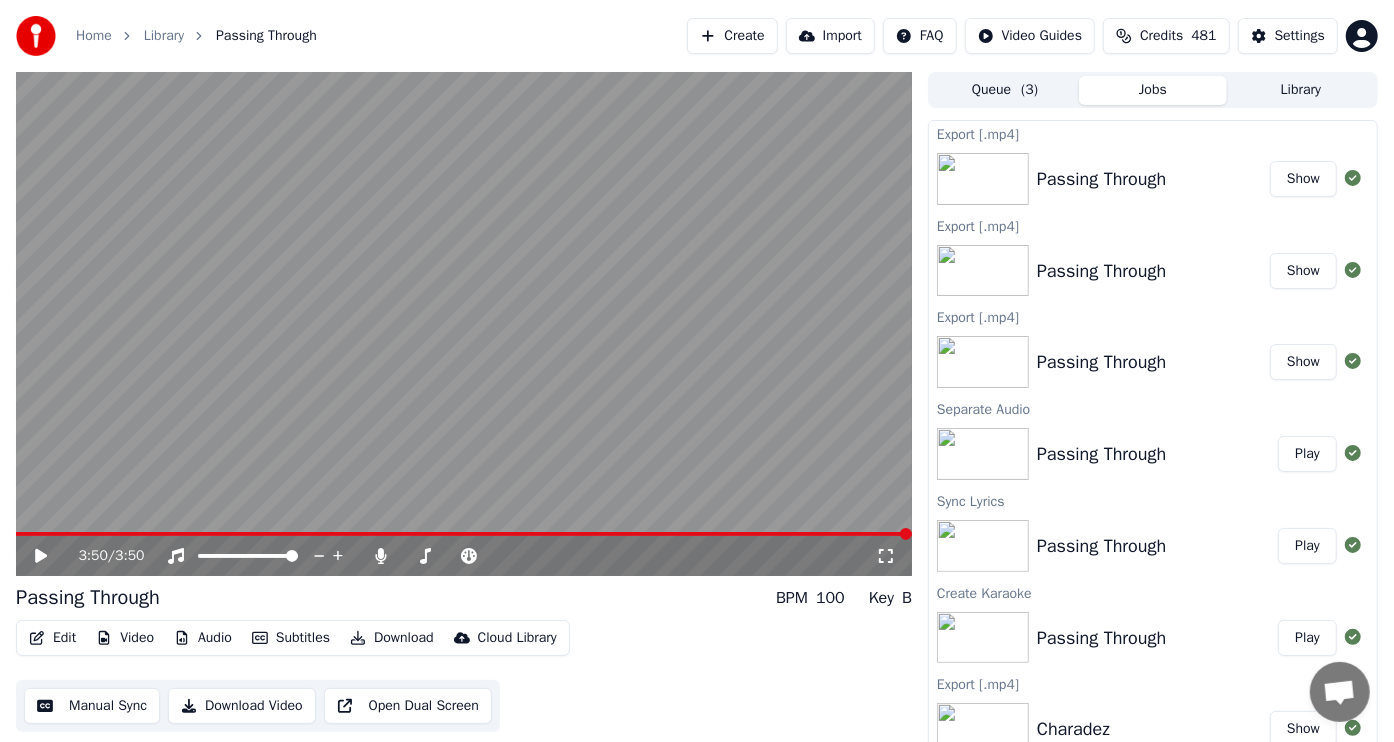 click 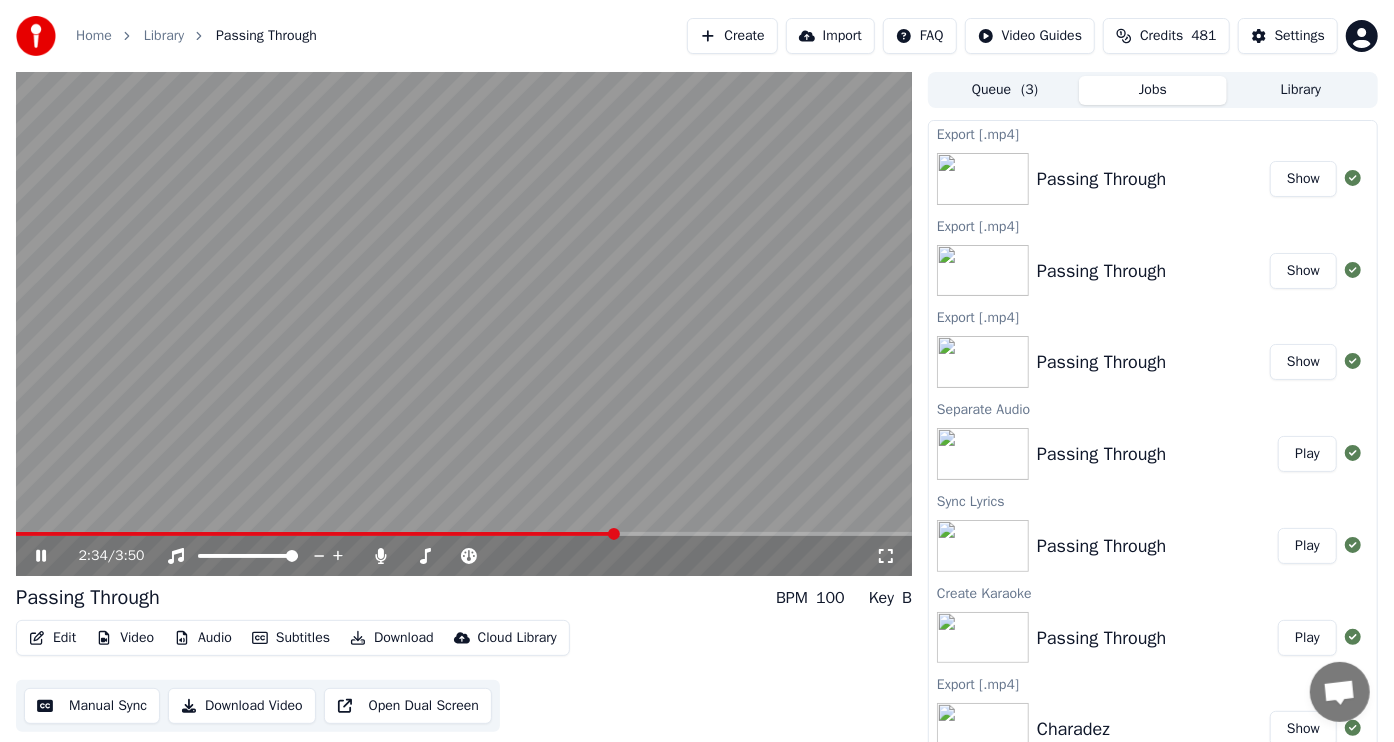 click 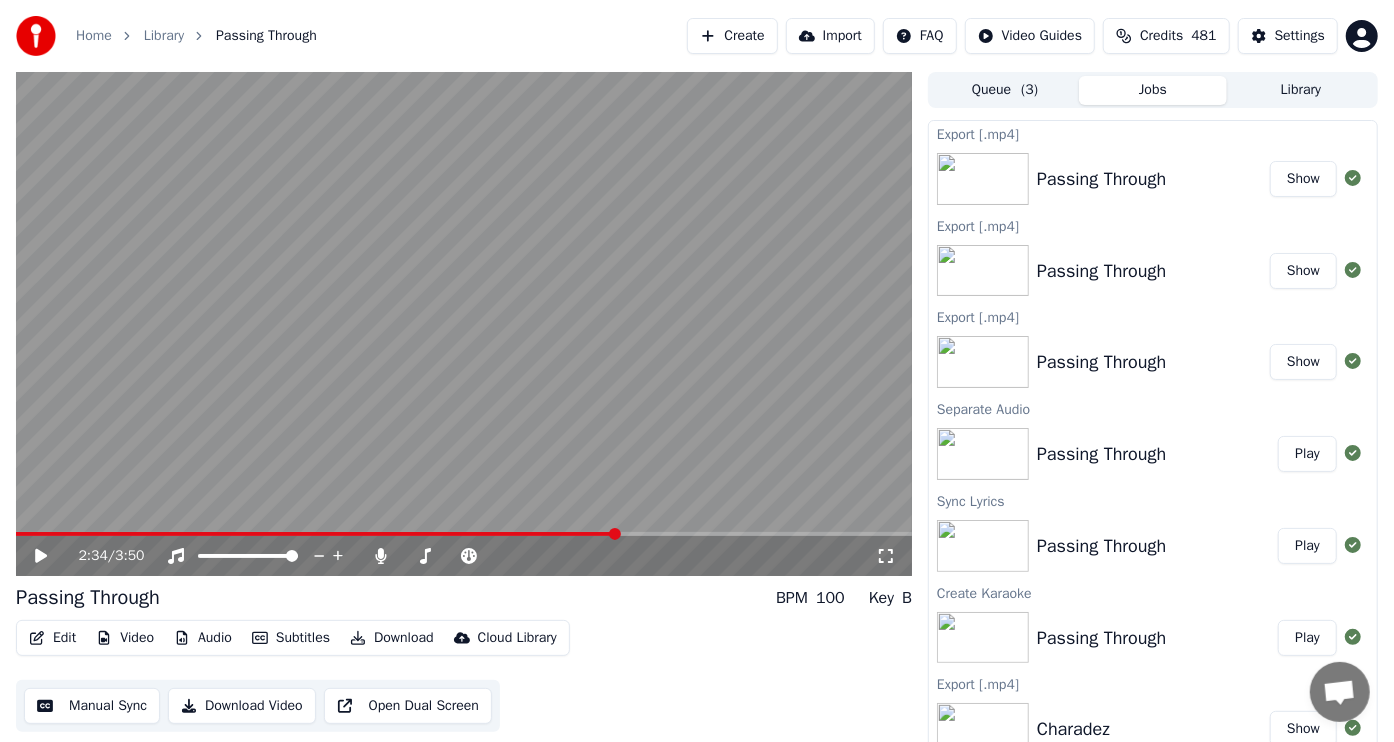 click on "Play" at bounding box center [1307, 638] 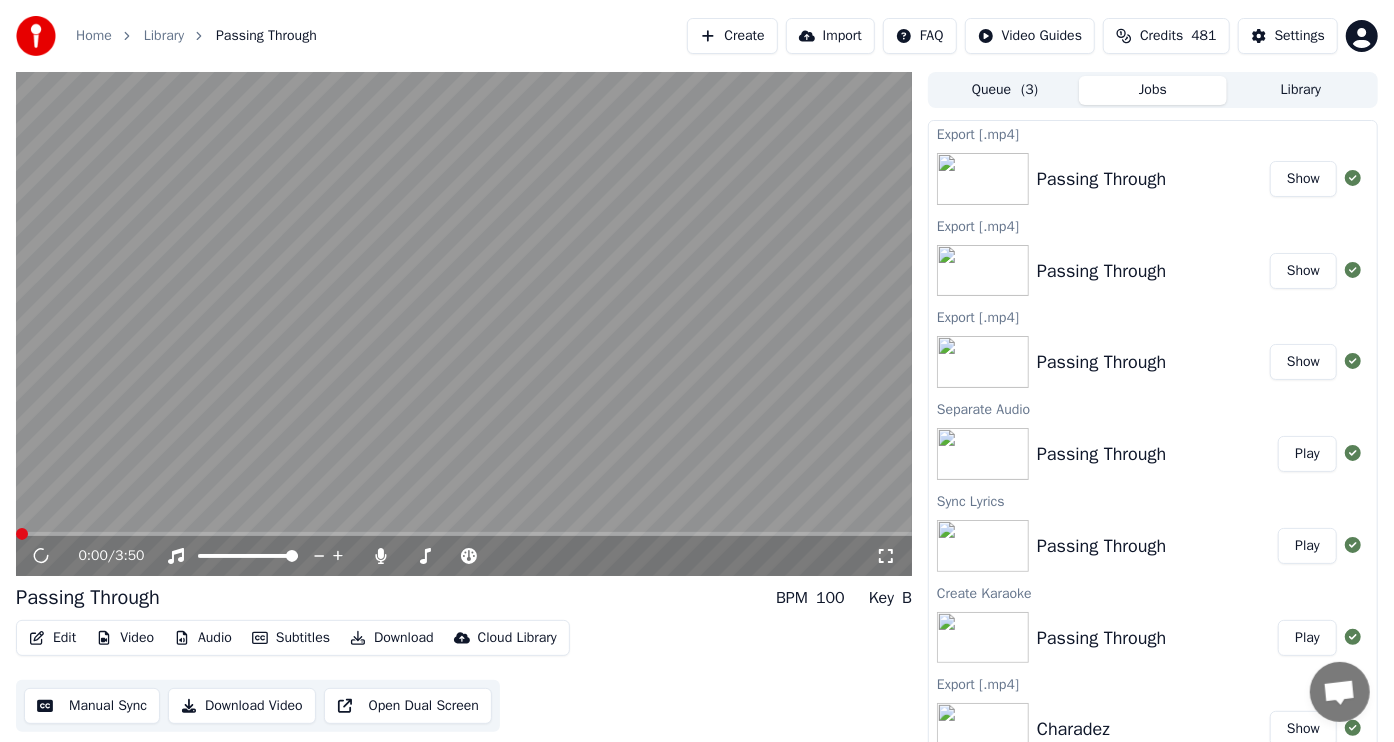 scroll, scrollTop: 288, scrollLeft: 0, axis: vertical 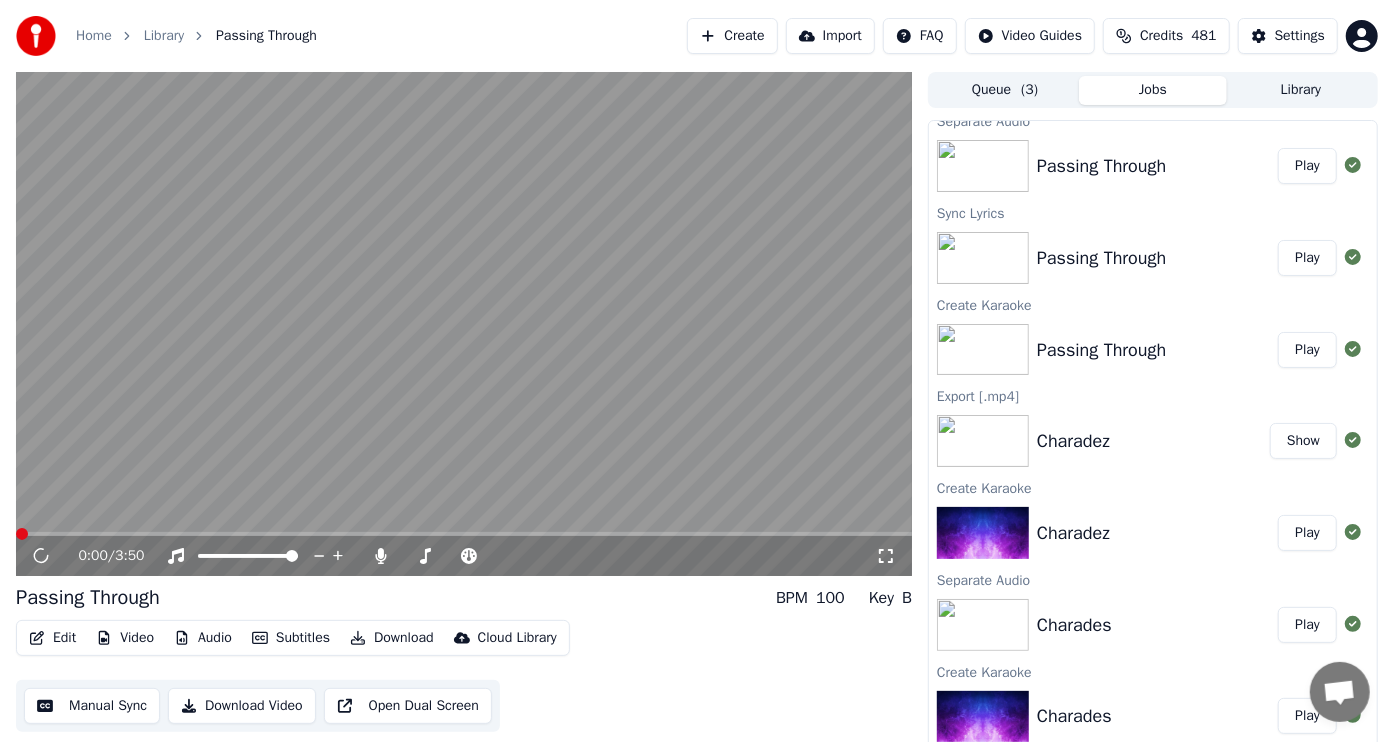 click at bounding box center [983, 441] 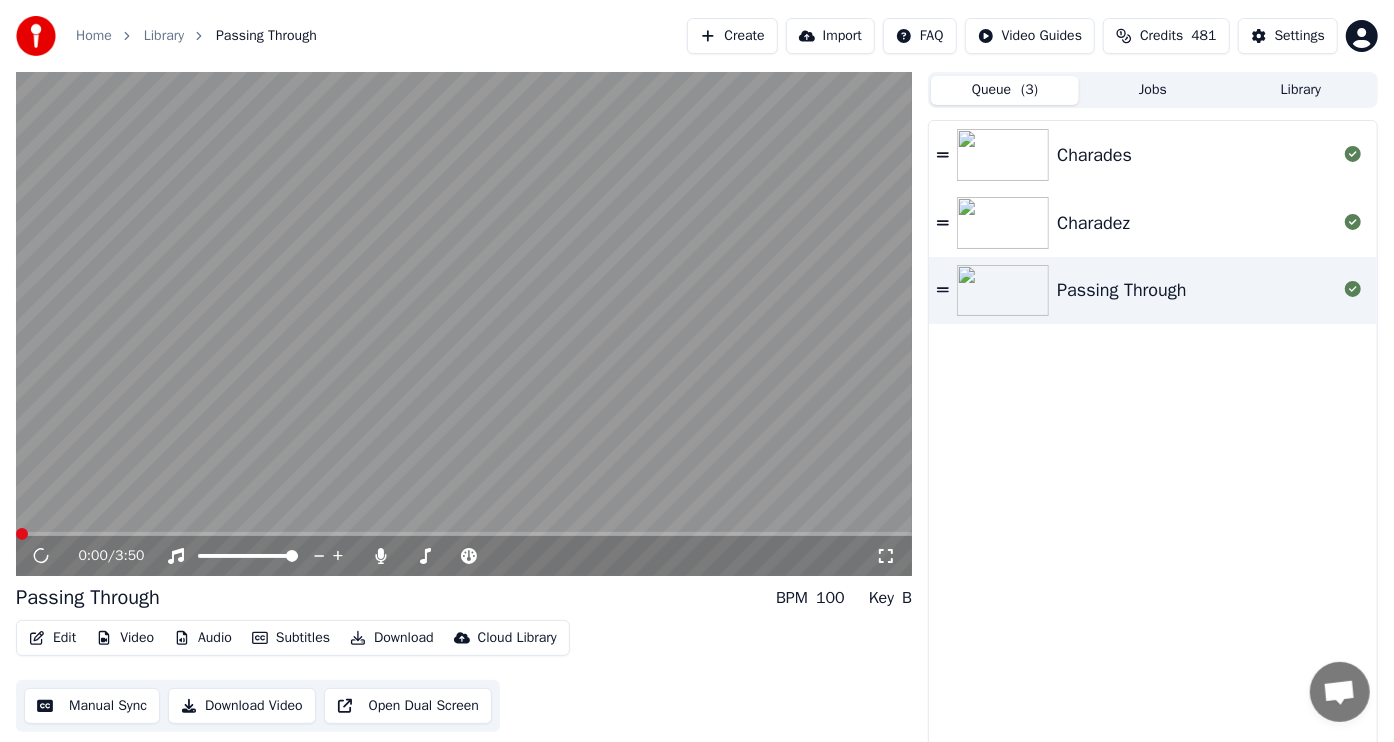 click at bounding box center (1003, 223) 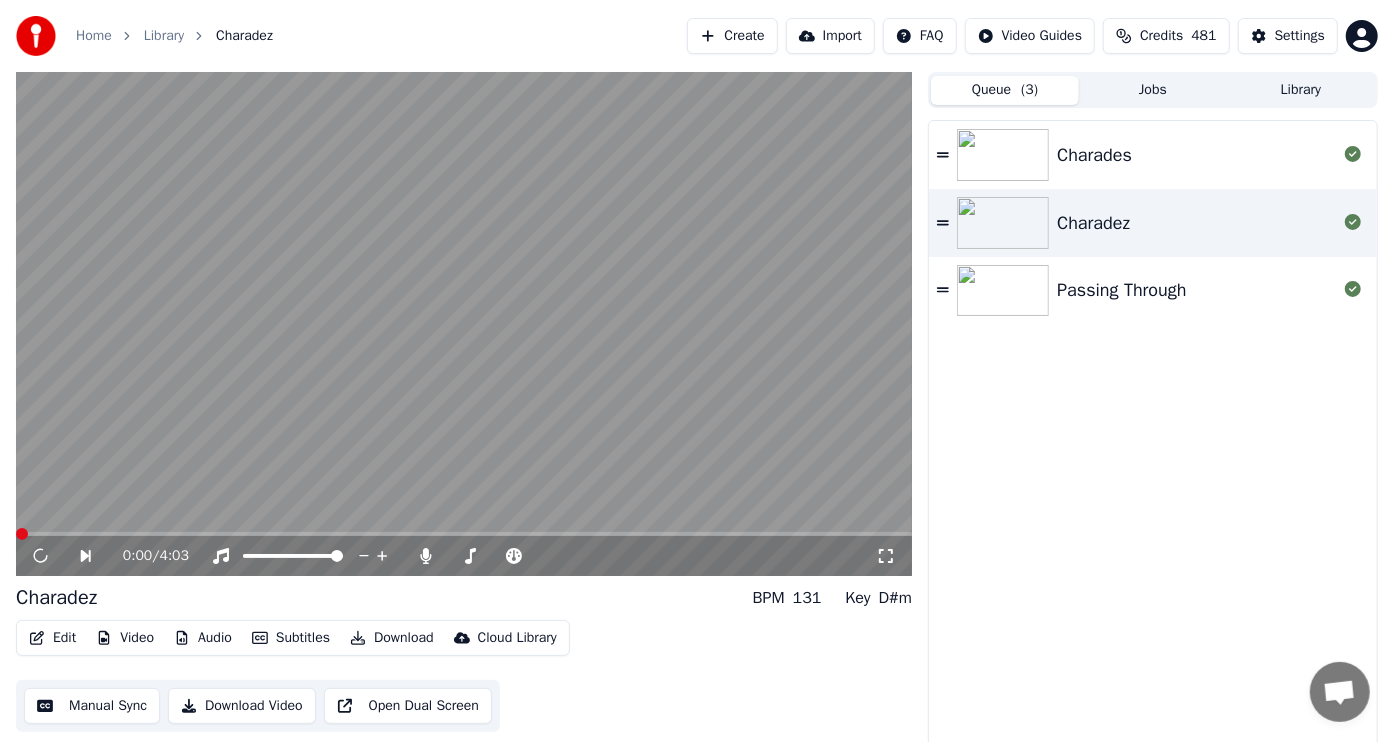click 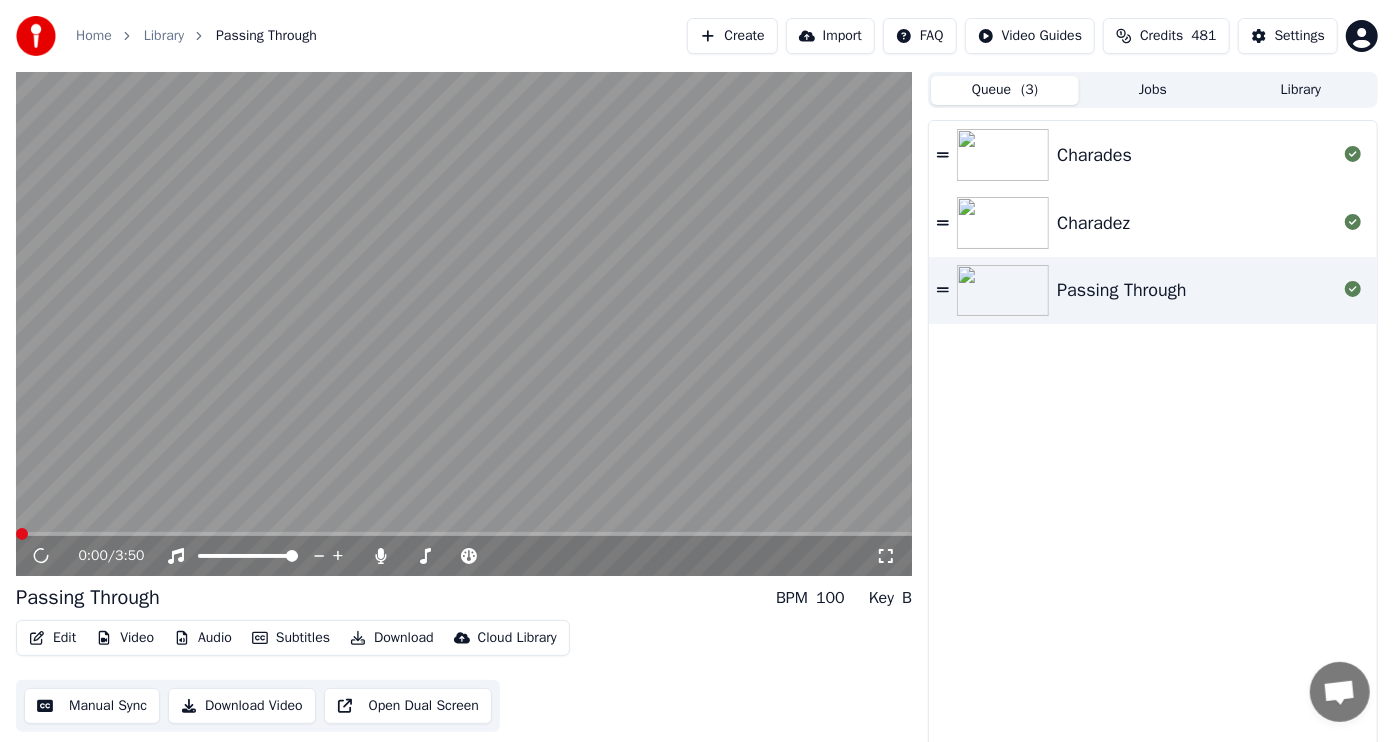click on "Library" at bounding box center [1301, 90] 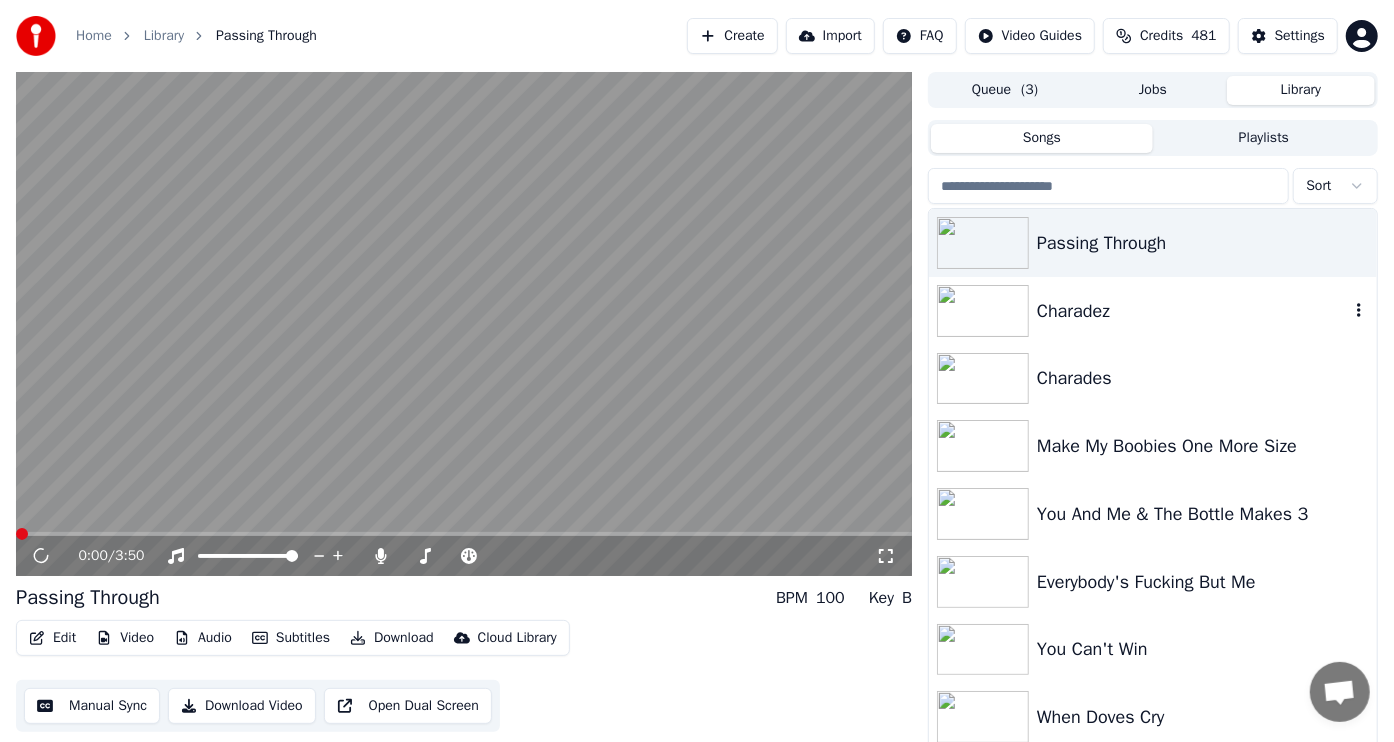 click at bounding box center (983, 311) 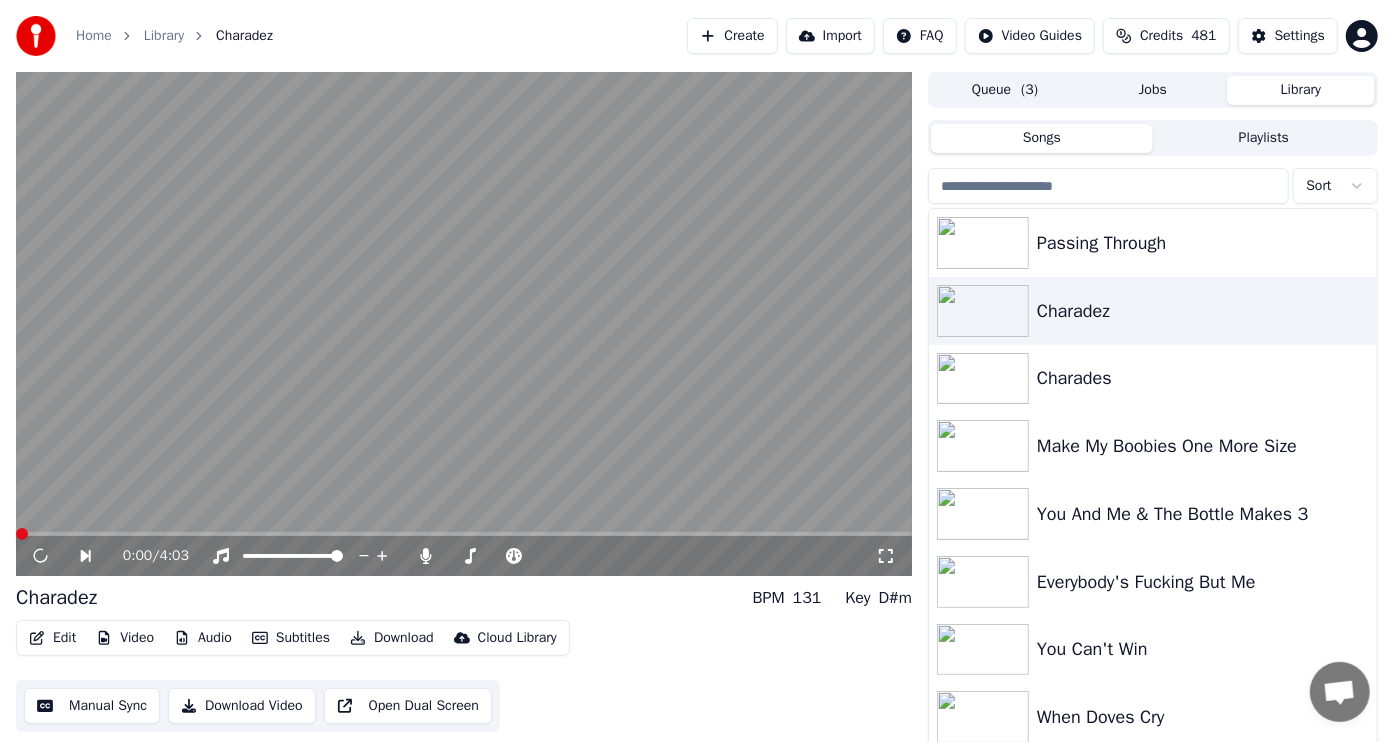 click 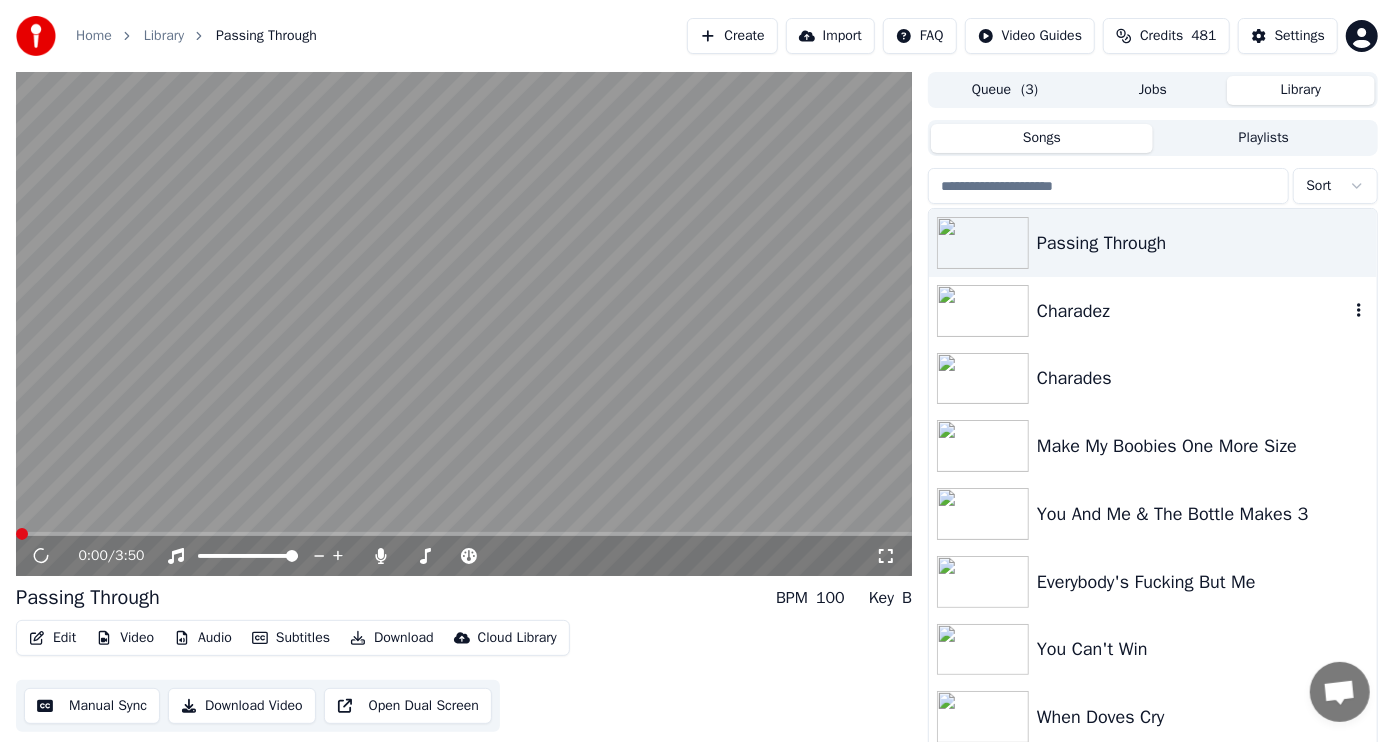 click at bounding box center [983, 311] 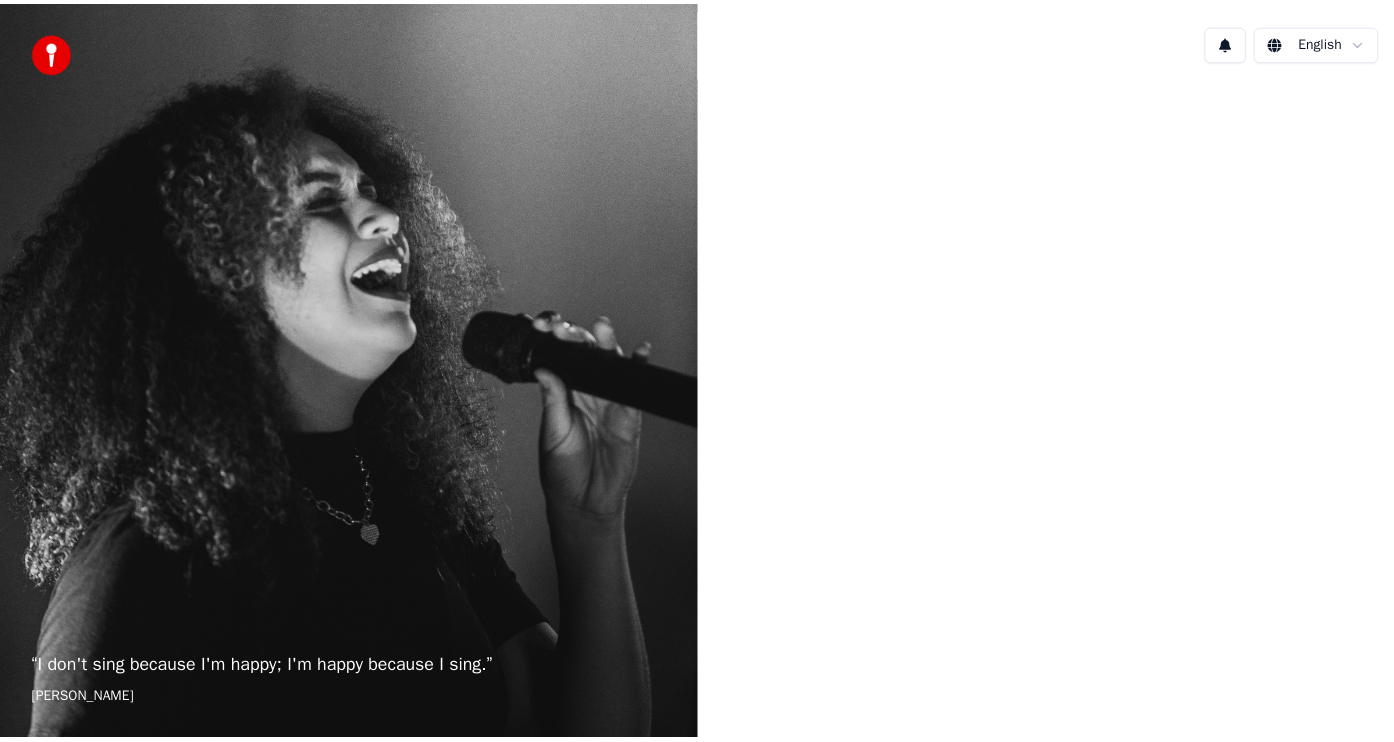 scroll, scrollTop: 0, scrollLeft: 0, axis: both 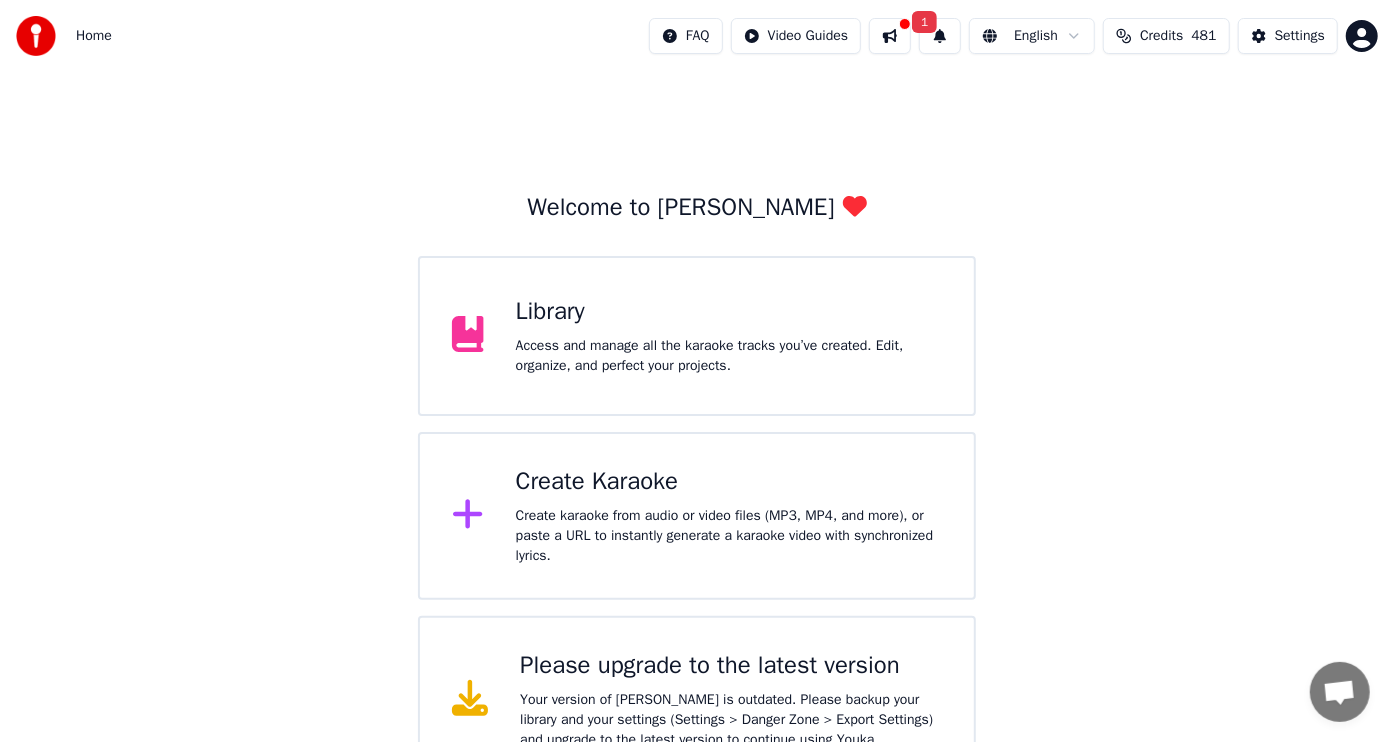 click on "1" at bounding box center [924, 22] 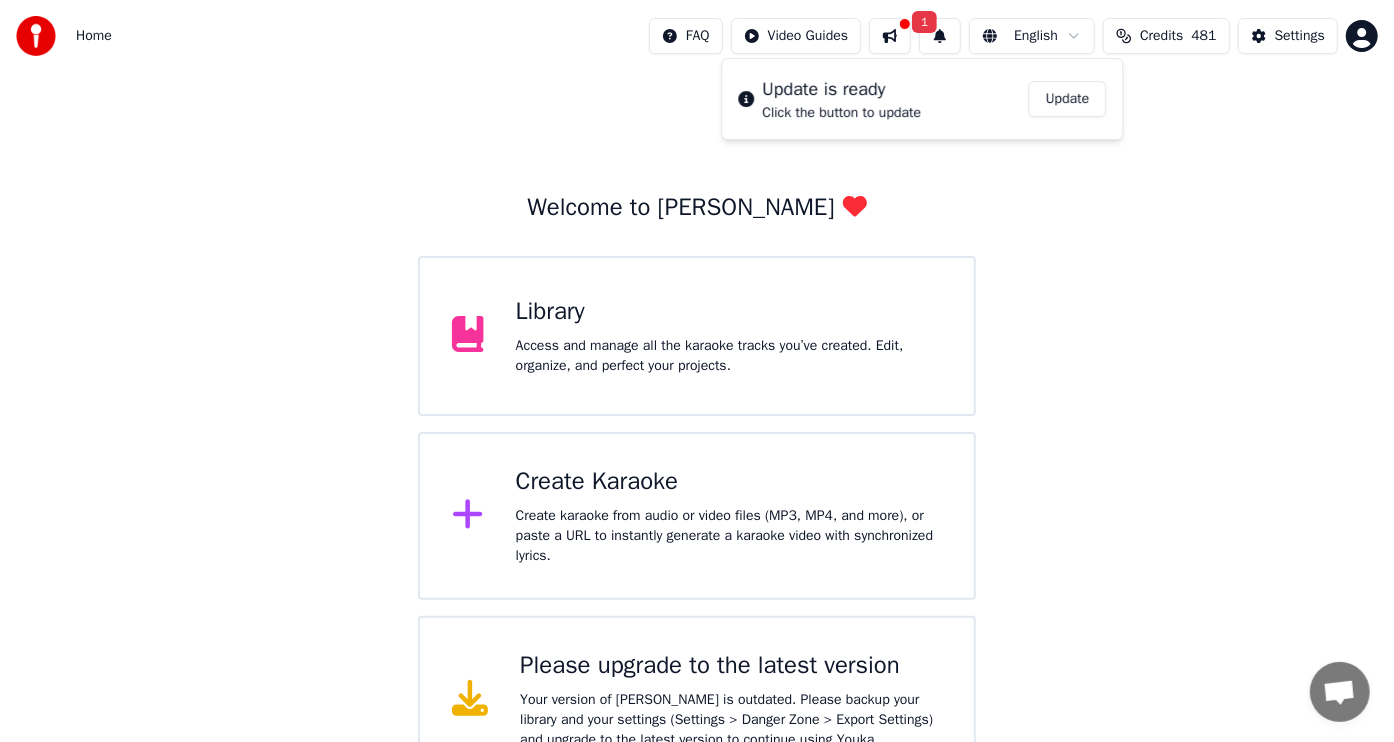 click on "Update" at bounding box center (1068, 99) 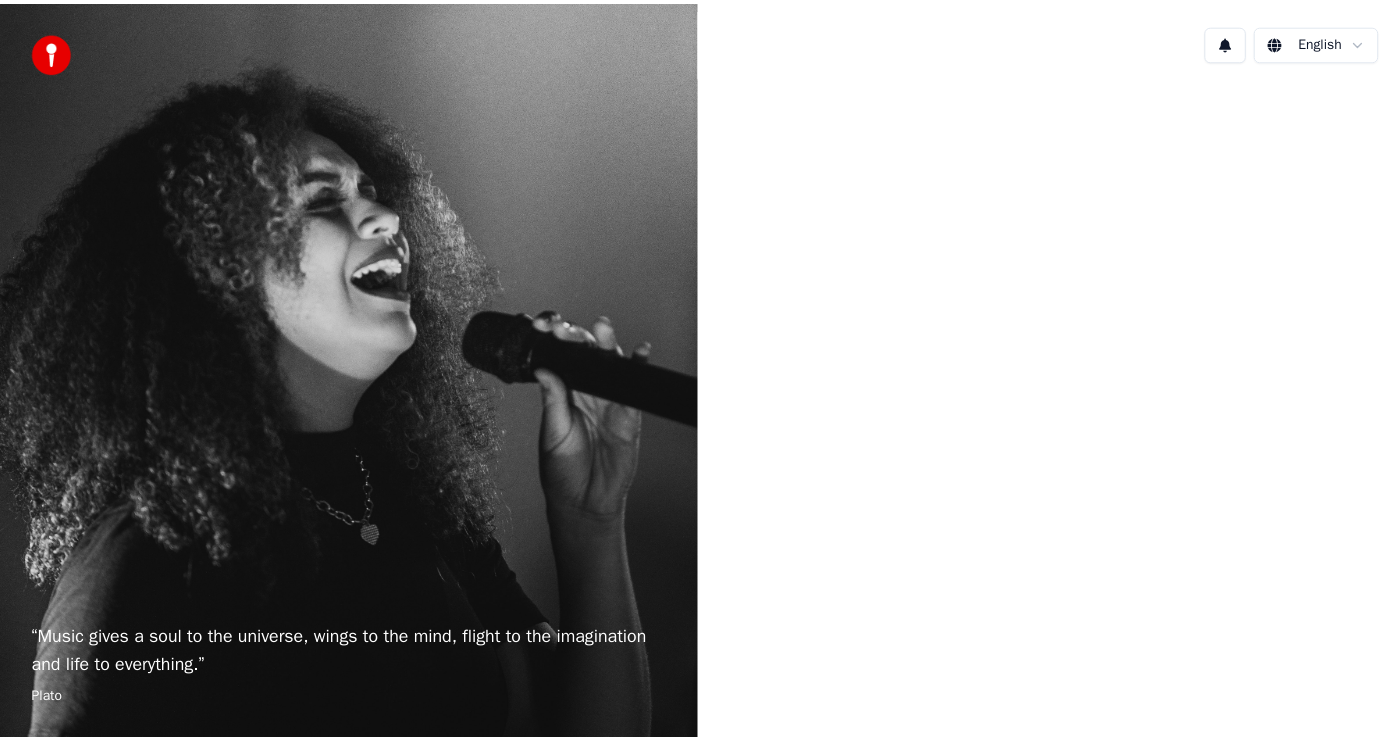 scroll, scrollTop: 0, scrollLeft: 0, axis: both 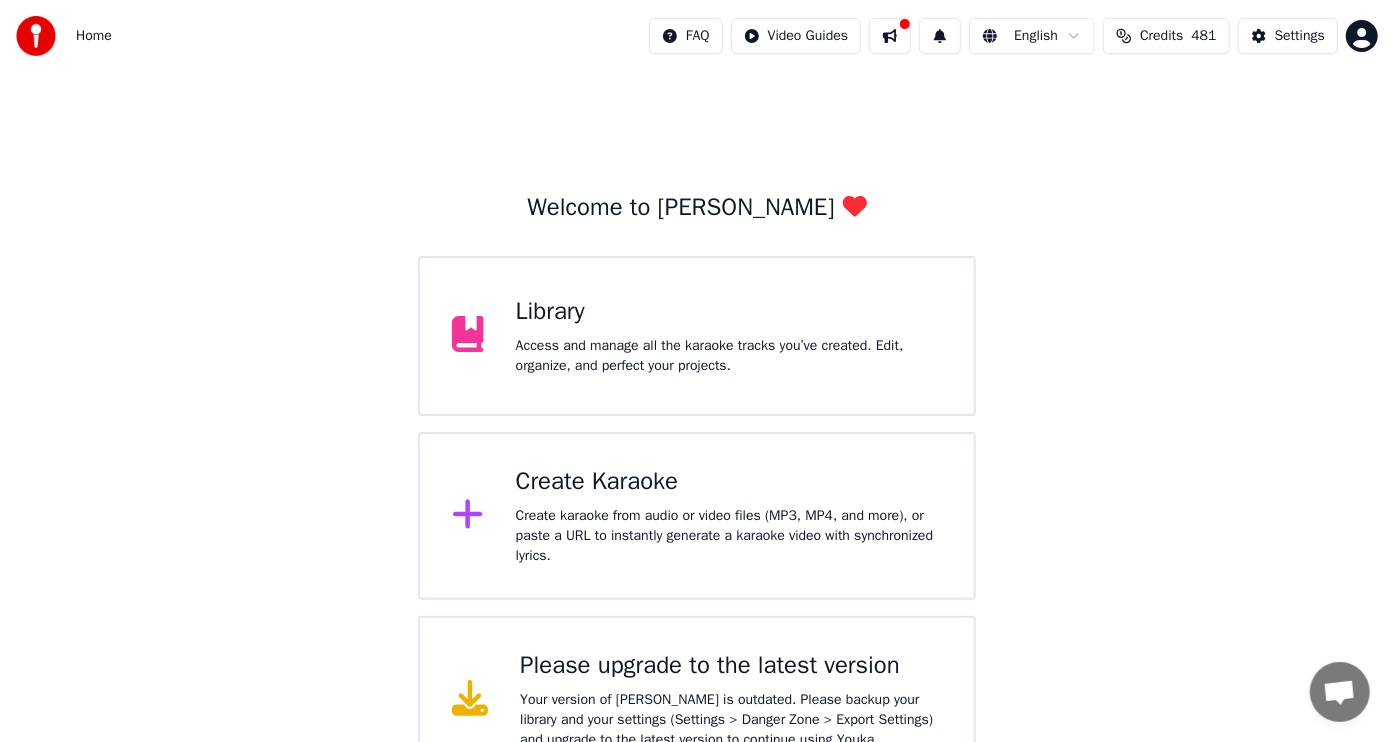 click at bounding box center [890, 36] 